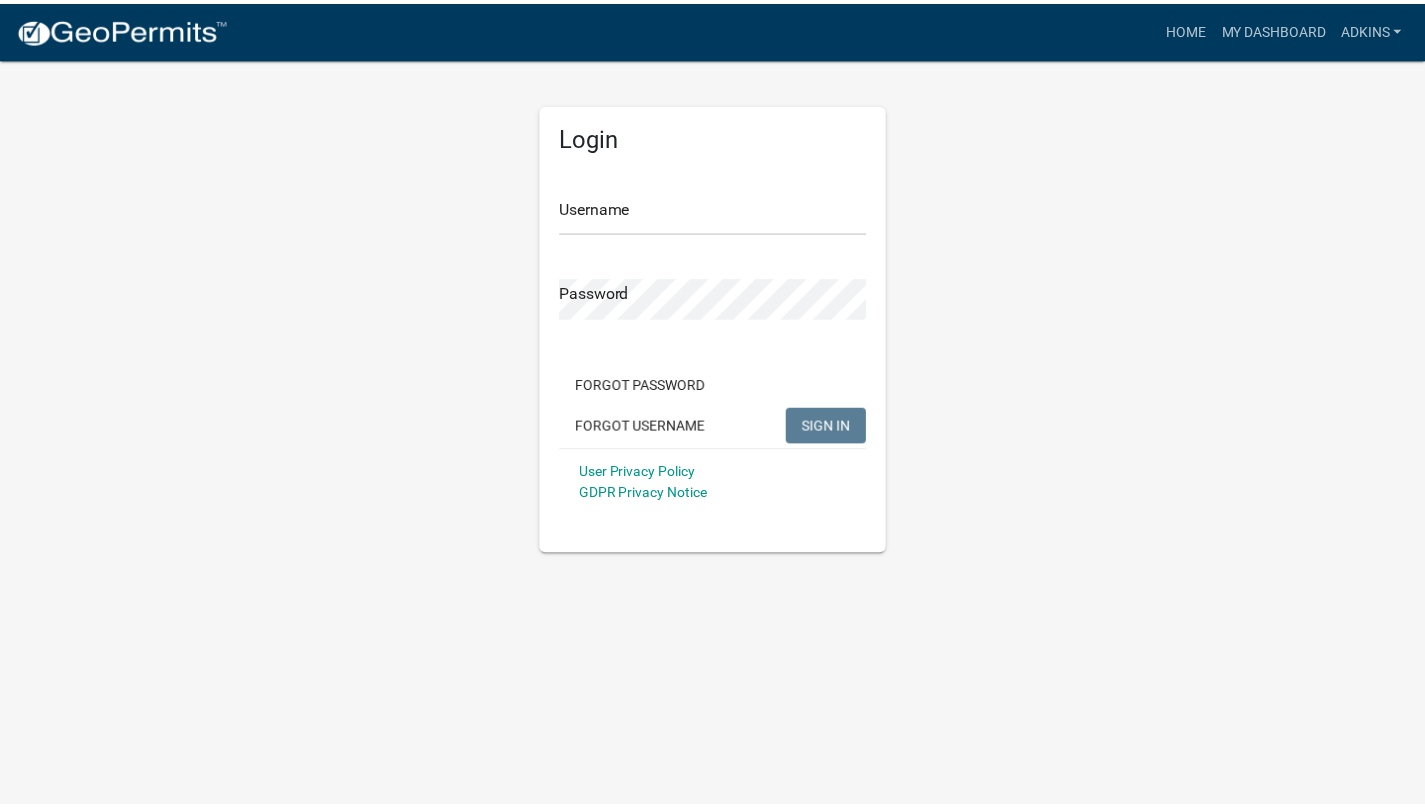 scroll, scrollTop: 0, scrollLeft: 0, axis: both 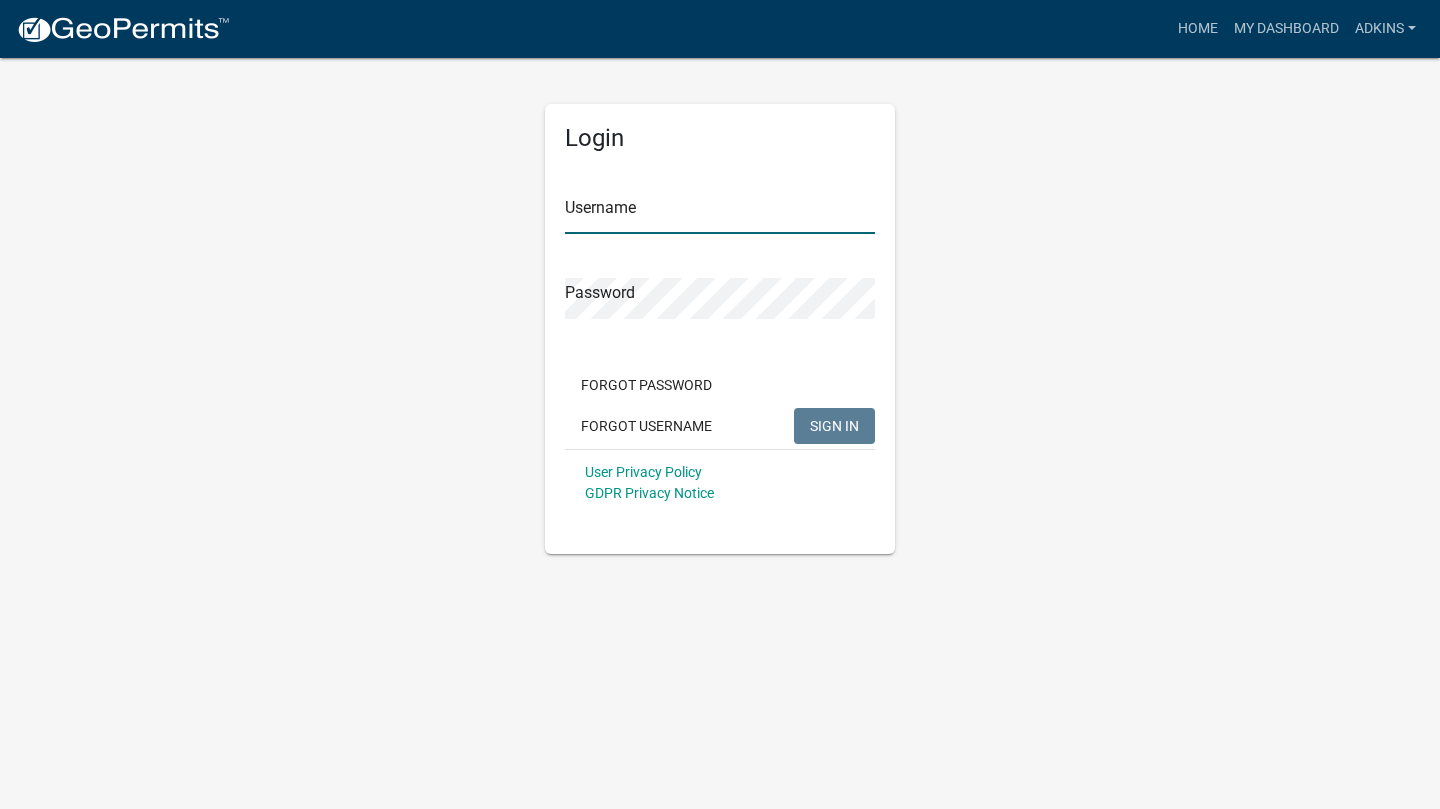 type on "[LAST]" 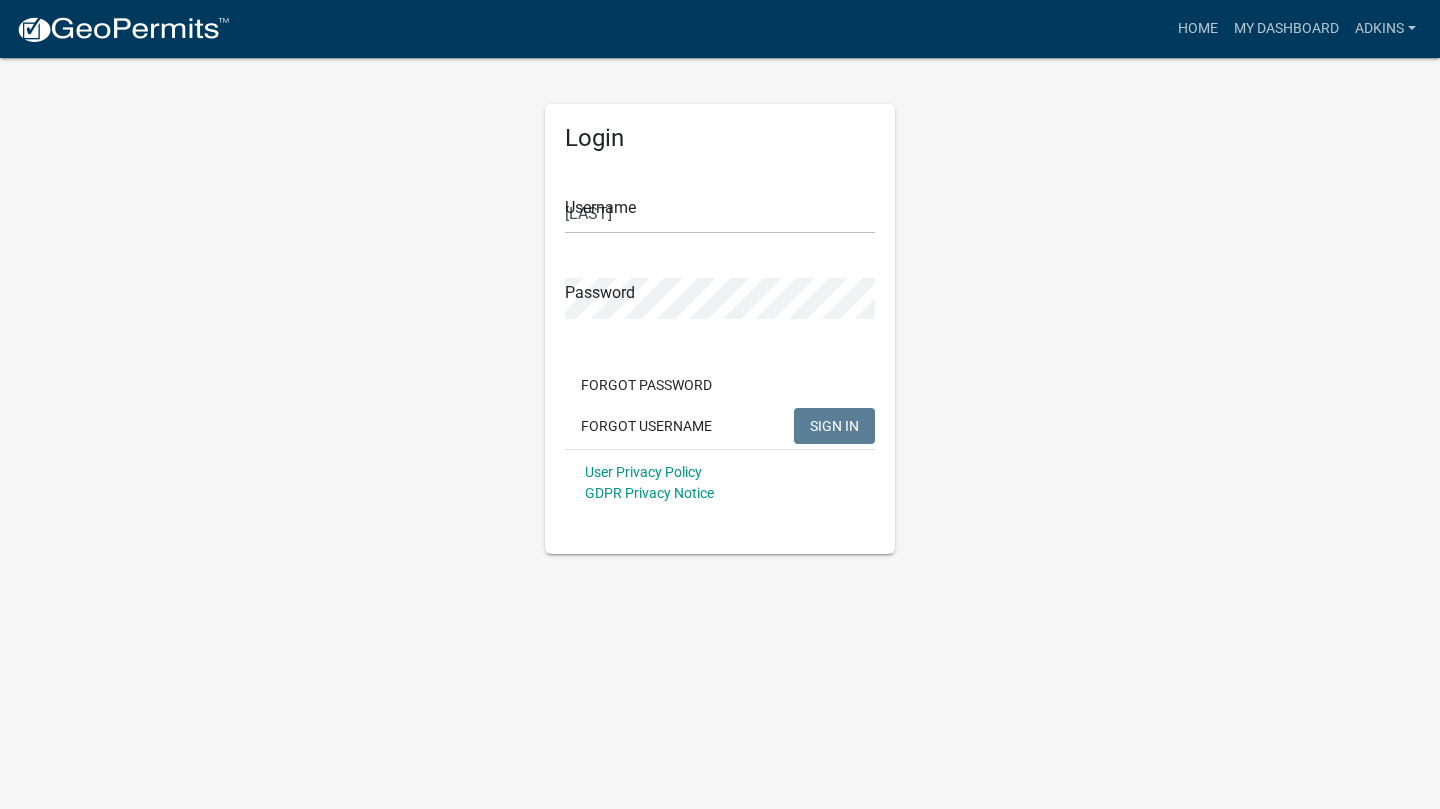 click on "SIGN IN" 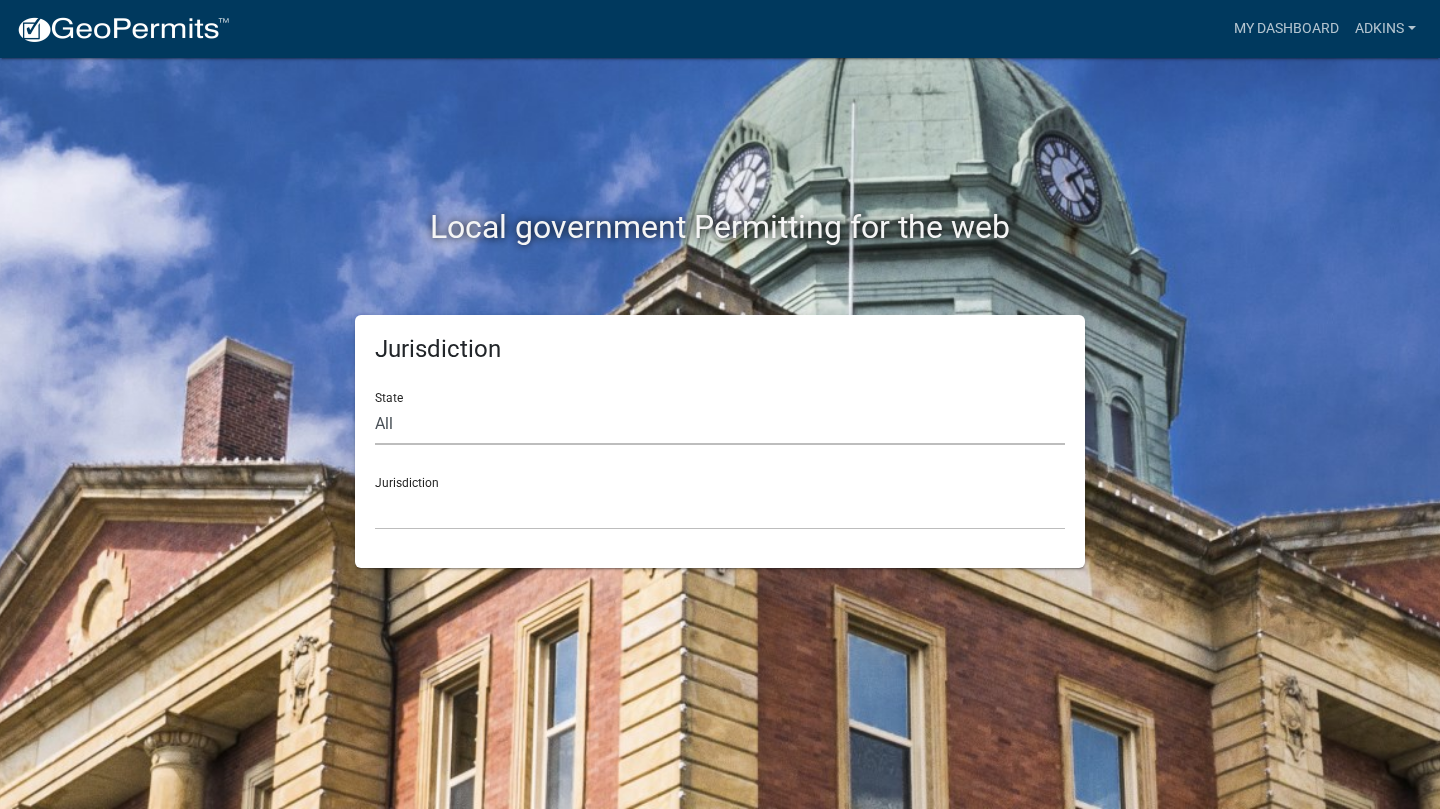 click on "All  Colorado   Georgia   Indiana   Iowa   Kansas   Minnesota   Ohio   South Carolina   Wisconsin" 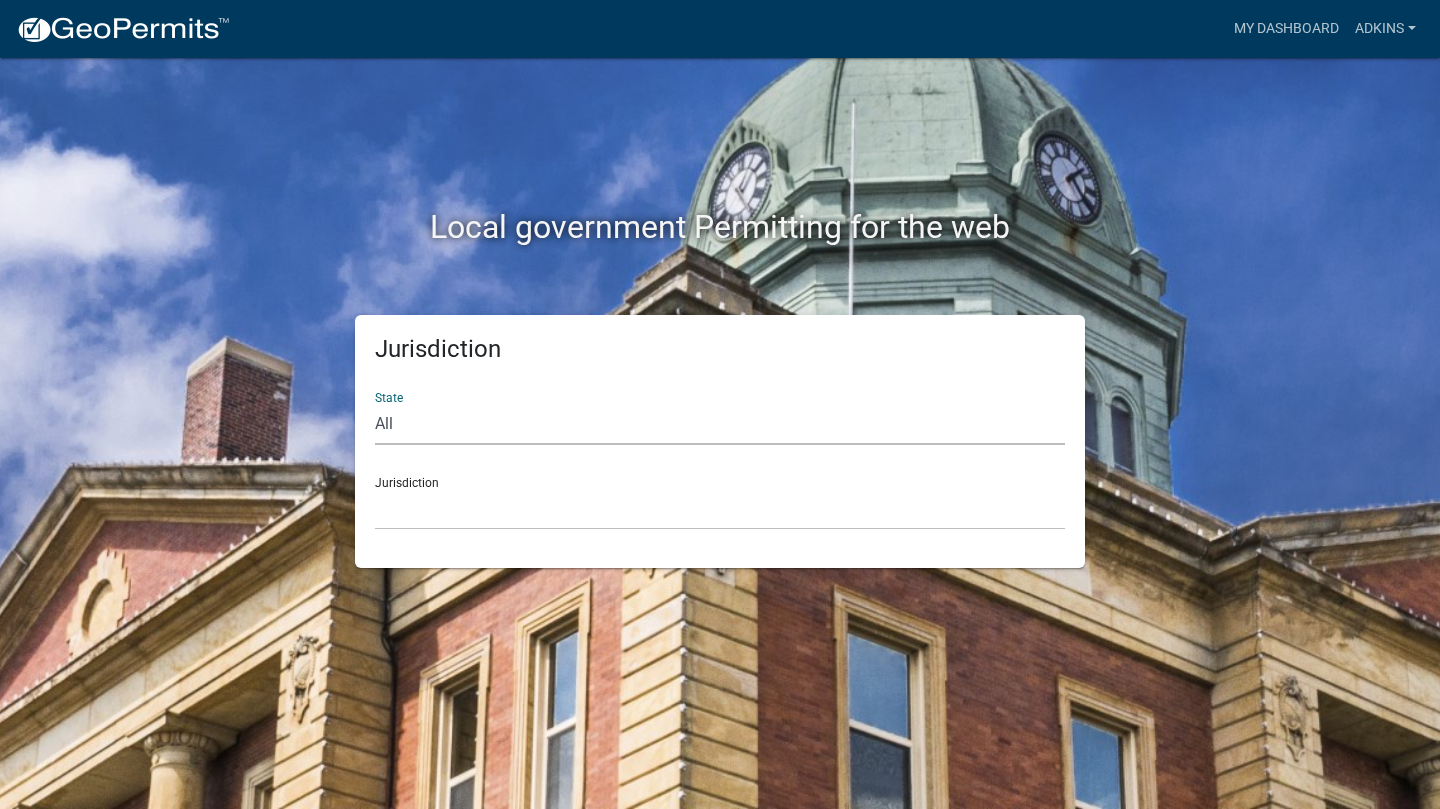 select on "Georgia" 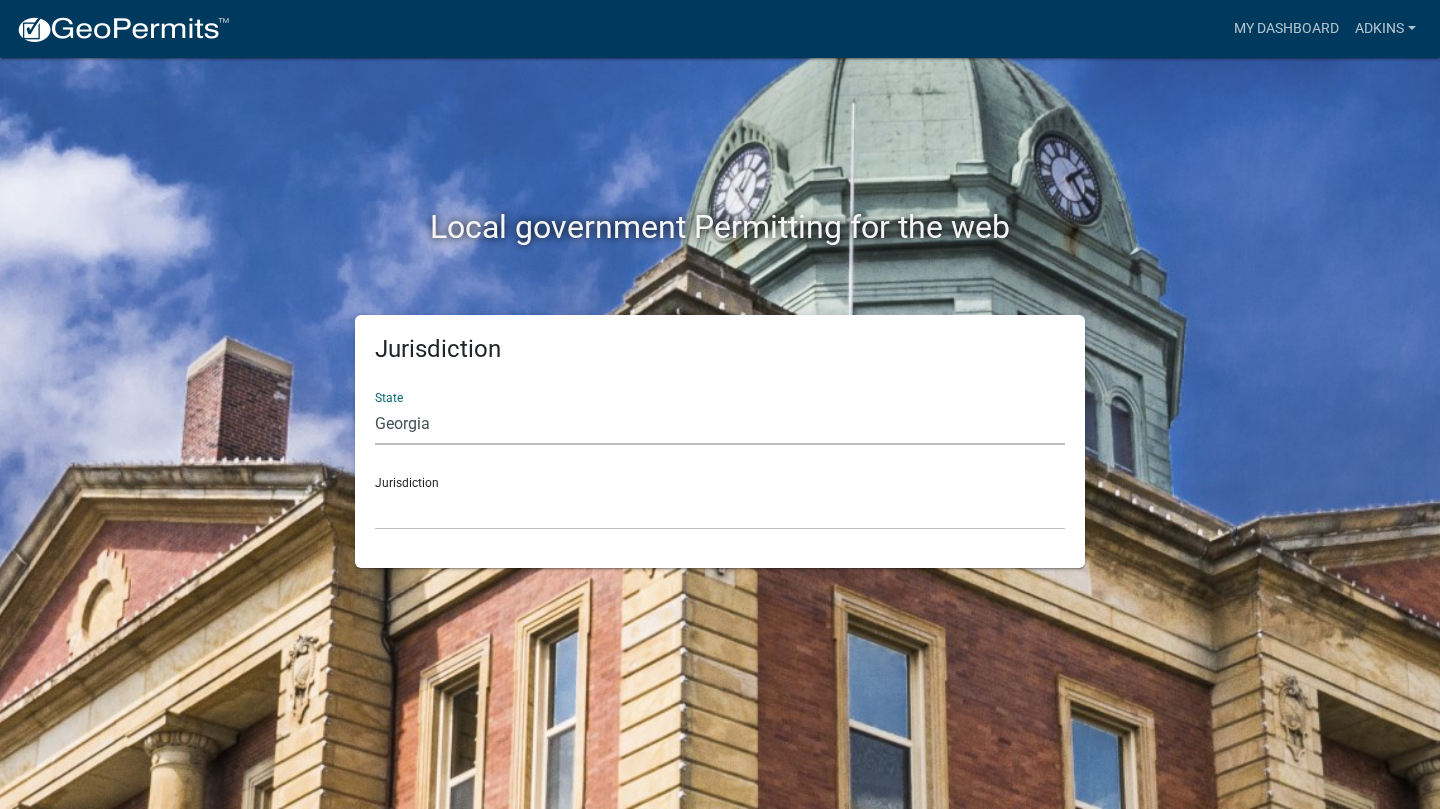 click on "All  Colorado   Georgia   Indiana   Iowa   Kansas   Minnesota   Ohio   South Carolina   Wisconsin" 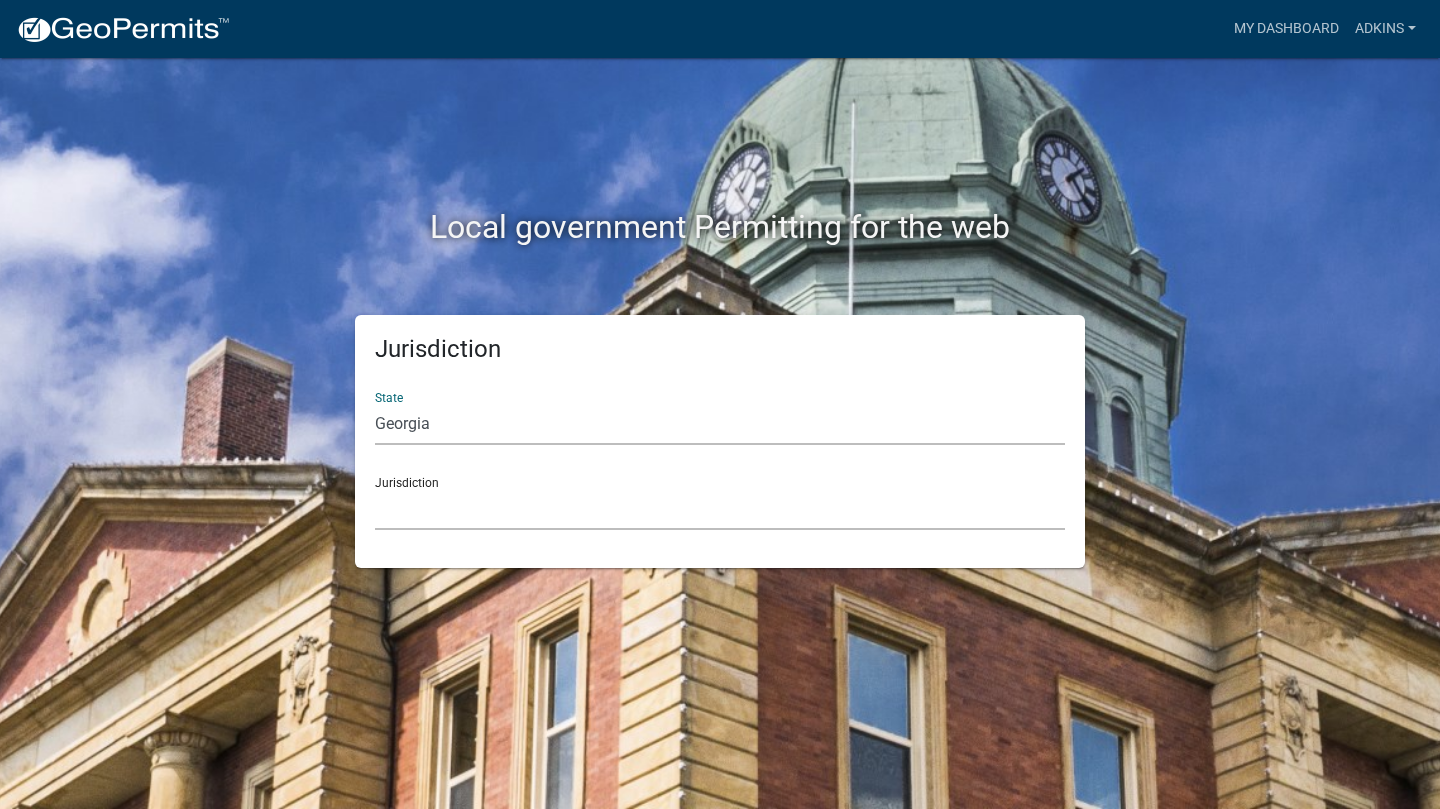 click on "City of Bainbridge, Georgia Cook County, Georgia Crawford County, Georgia Gilmer County, Georgia Haralson County, Georgia Jasper County, Georgia Madison County, Georgia Putnam County, Georgia Talbot County, Georgia Troup County, Georgia" 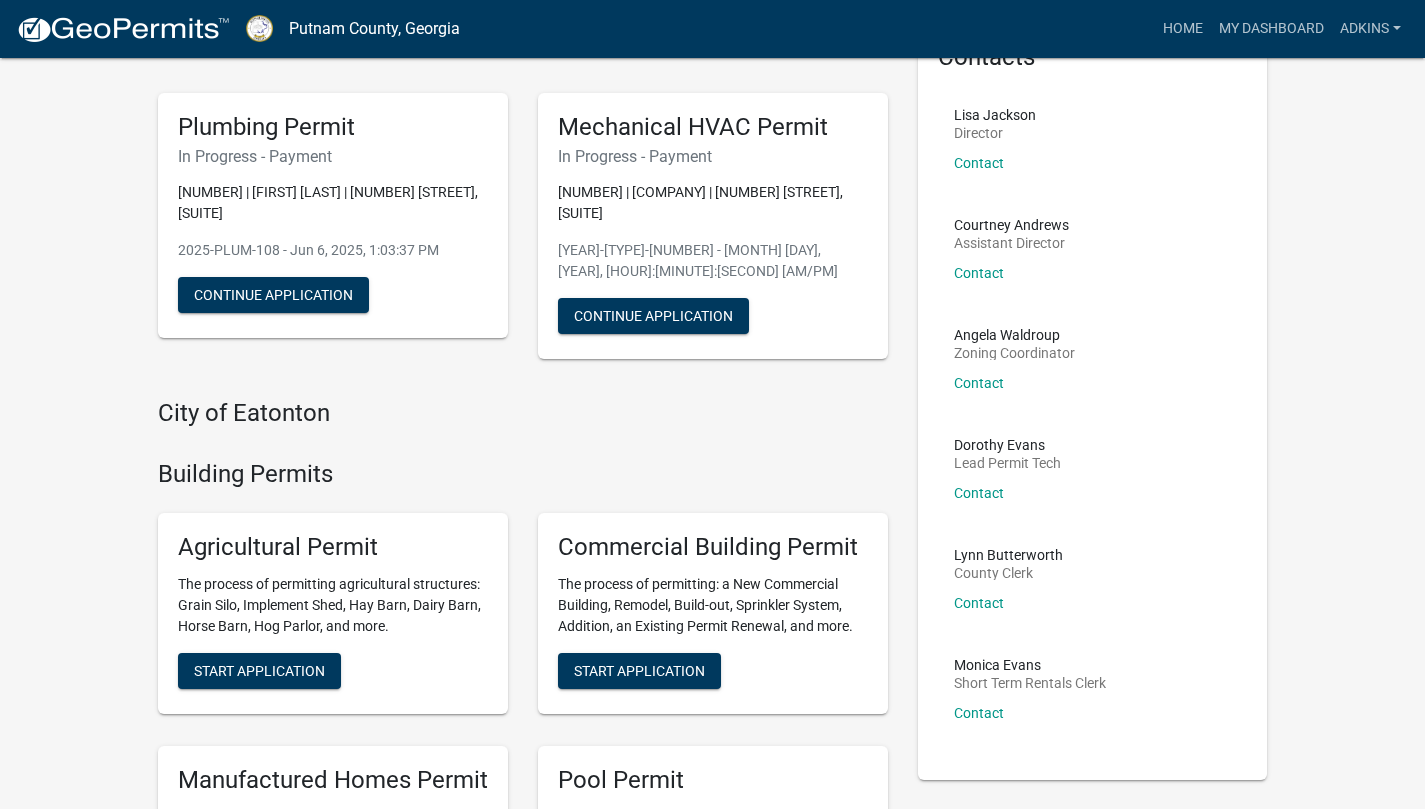 scroll, scrollTop: 0, scrollLeft: 0, axis: both 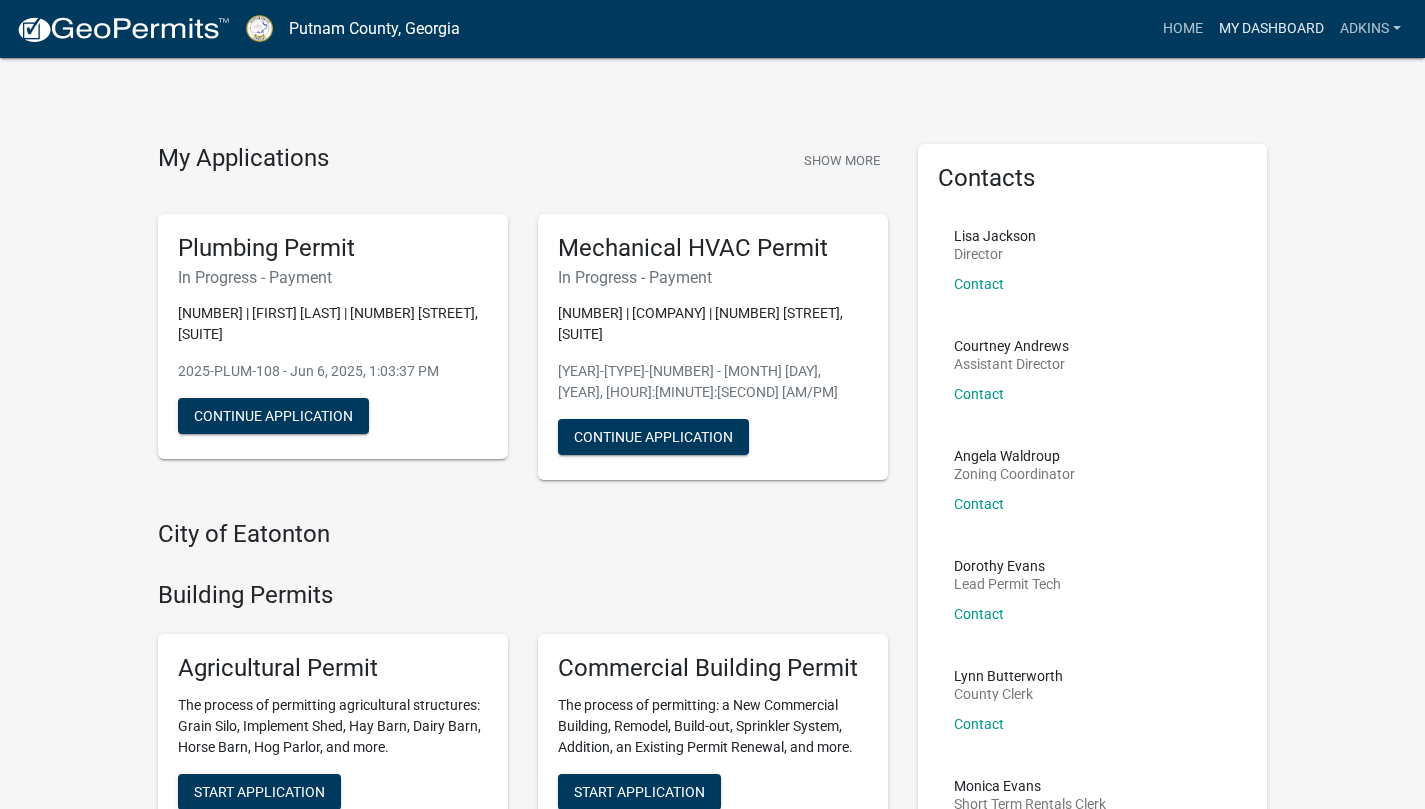 click on "My Dashboard" at bounding box center [1271, 29] 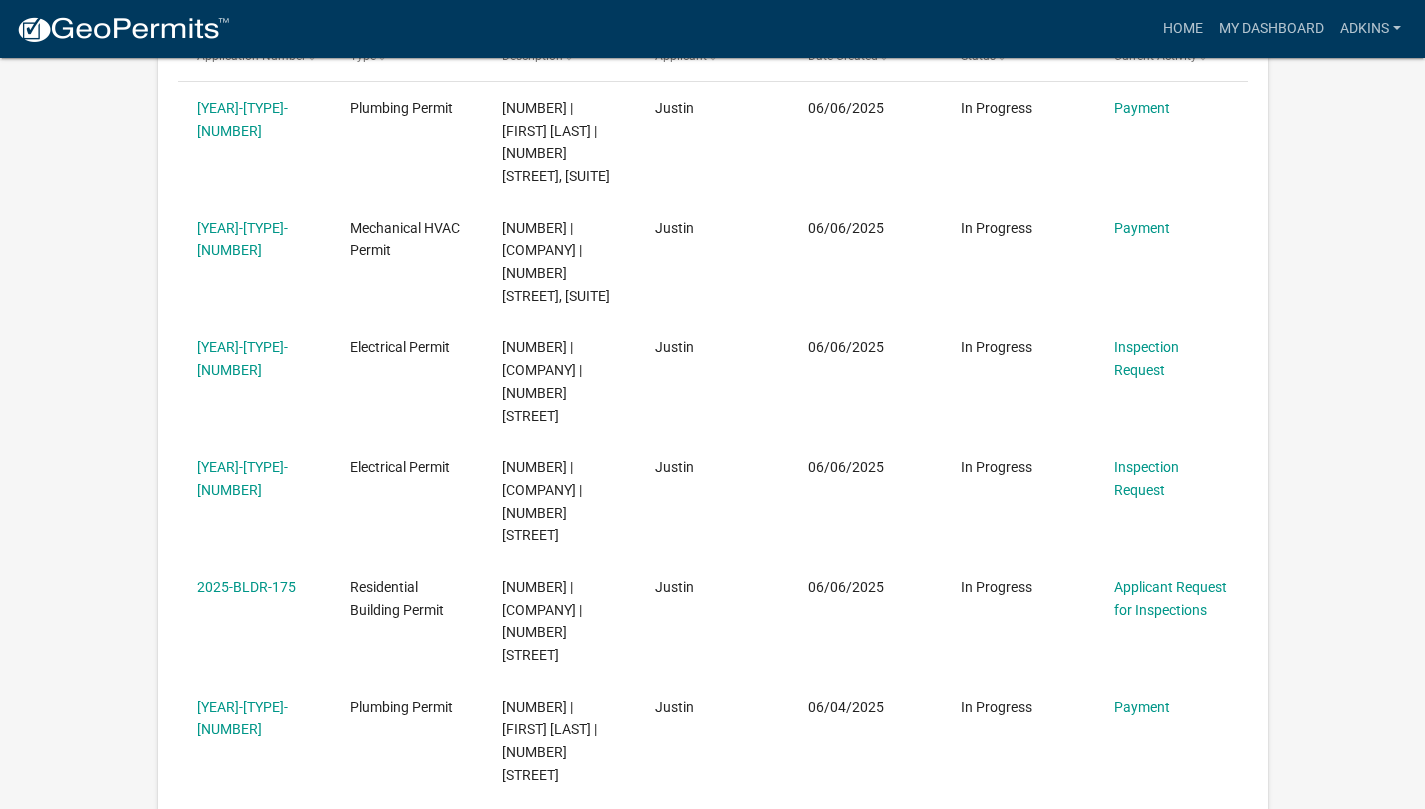 scroll, scrollTop: 415, scrollLeft: 0, axis: vertical 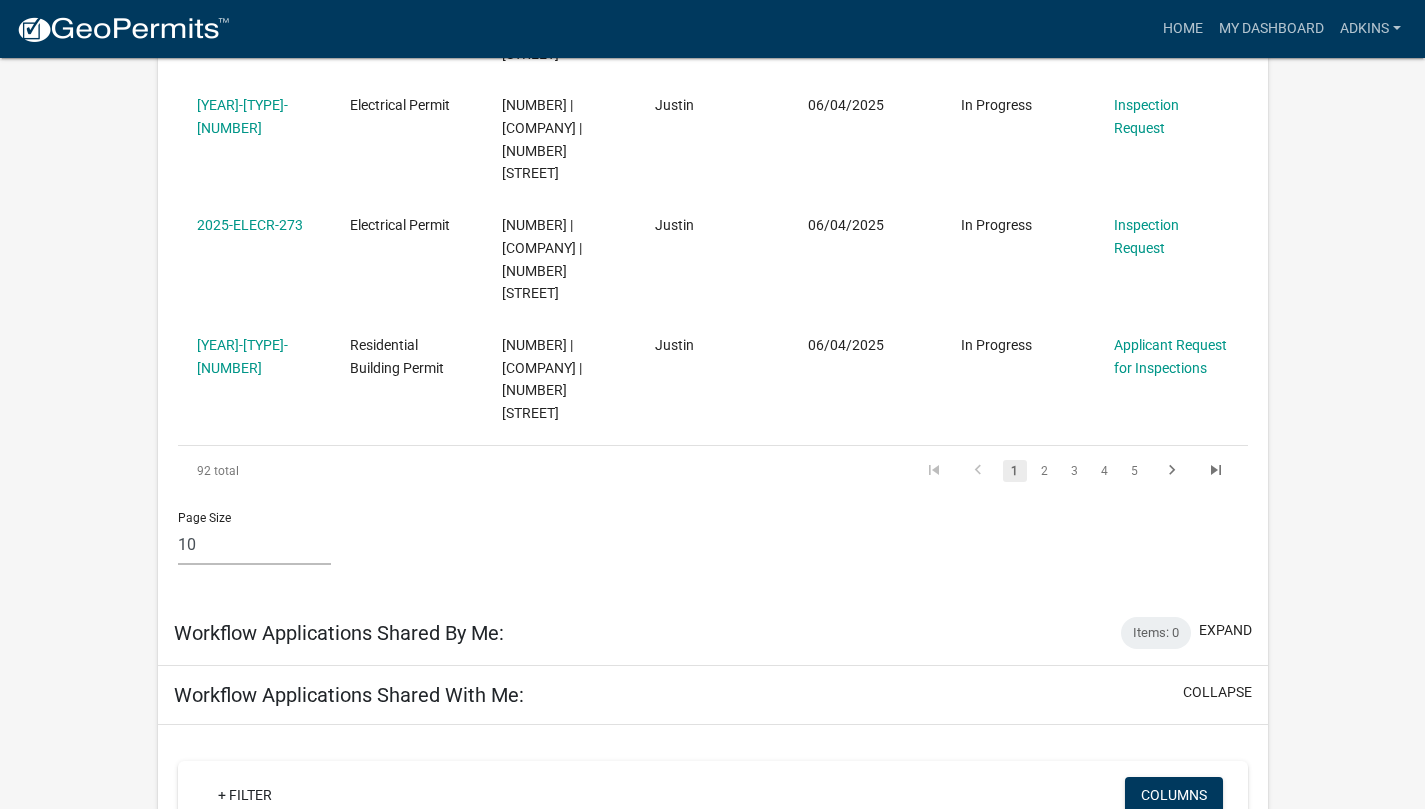 click on "more_horiz Home My Dashboard [FIRST] Account Logout My Dashboard Settings settings My Workflow Applications: collapse Submitter Current Activity + Filter Columns Data Map Application Number Type Description Applicant Date Created Status Current Activity [YEAR]-[TYPE]-[NUMBER] Plumbing Permit [NUMBER] | [COMPANY] | [NUMBER] [STREET], [SUITE] [FIRST] [MM]/[DD]/[YEAR] In Progress Payment [YEAR]-[TYPE]-[NUMBER] Mechanical HVAC Permit [NUMBER] | [COMPANY] | [NUMBER] [STREET], [SUITE] [FIRST] [MM]/[DD]/[YEAR] In Progress Payment [YEAR]-[TYPE]-[NUMBER] Electrical Permit [NUMBER] | [COMPANY] | [NUMBER] [STREET] [FIRST] [MM]/[DD]/[YEAR] In Progress Inspection Request [YEAR]-[TYPE]-[NUMBER] Electrical Permit [NUMBER] | [COMPANY] | [NUMBER] [STREET] [FIRST] [MM]/[DD]/[YEAR] In Progress Inspection Request [YEAR]-[TYPE]-[NUMBER] Residential Building Permit [NUMBER] | [COMPANY] | [NUMBER] [STREET] [FIRST] [MM]/[DD]/[YEAR] In Progress Applicant Request for Inspections [YEAR]-[TYPE]-[NUMBER] [FIRST]" 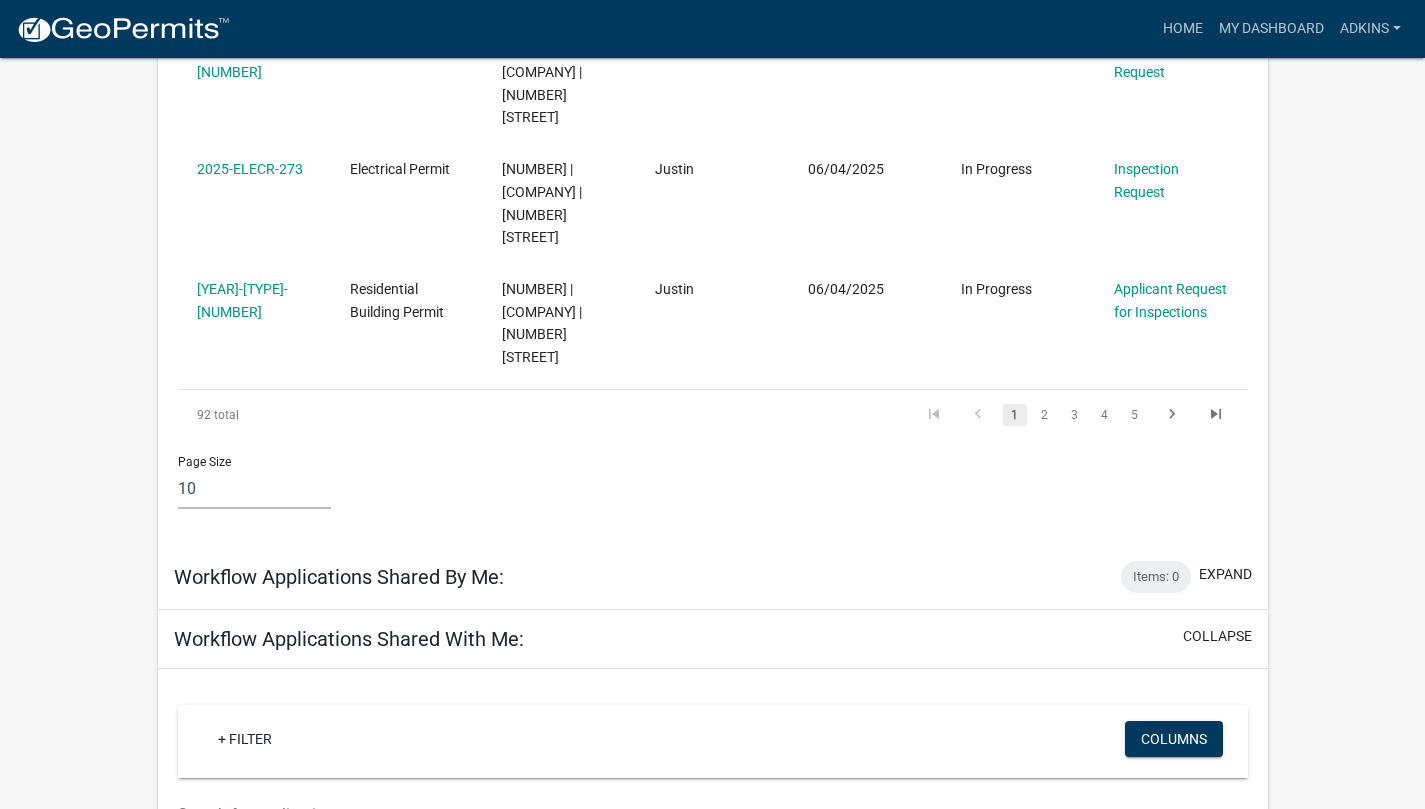 scroll, scrollTop: 1307, scrollLeft: 0, axis: vertical 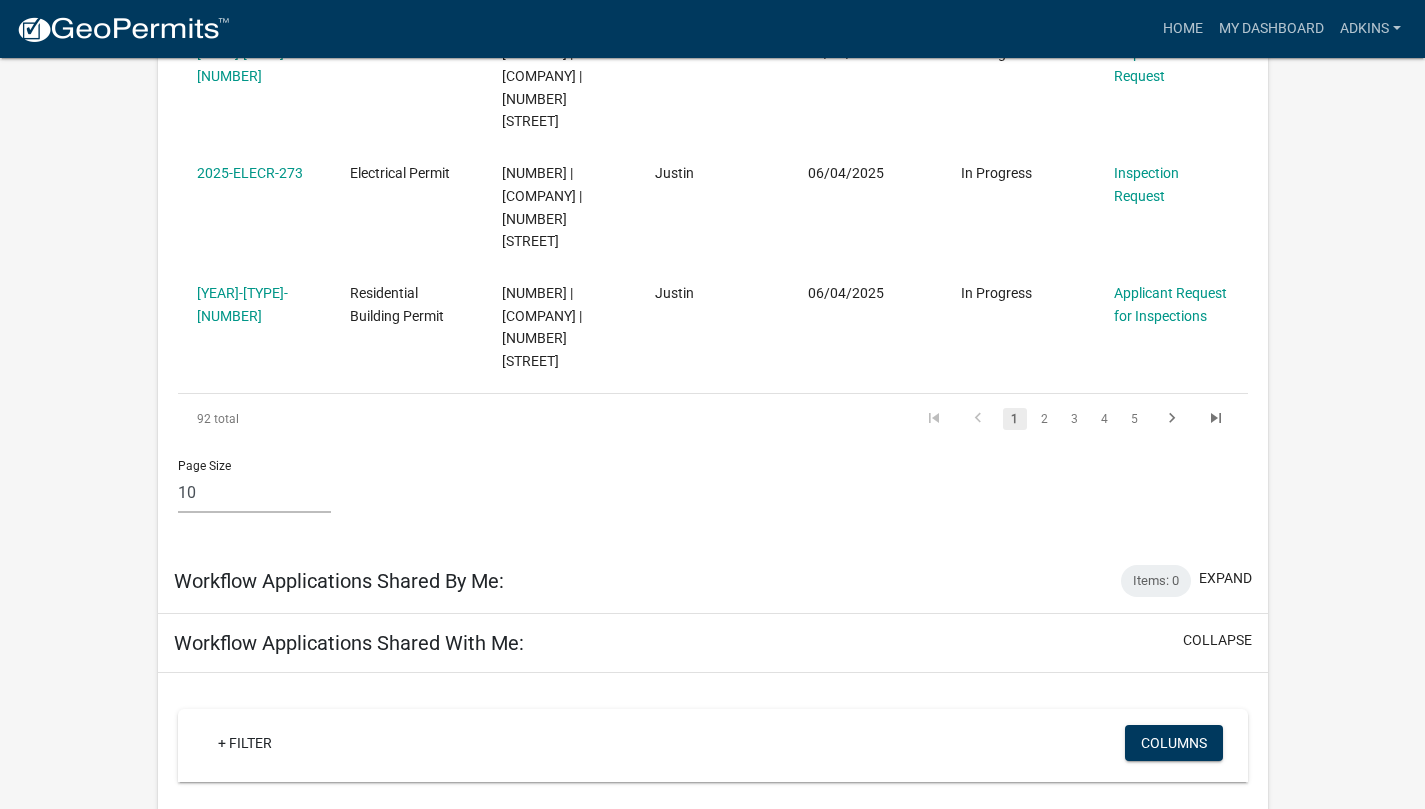 click on "more_horiz Home My Dashboard [FIRST] Account Logout My Dashboard Settings settings My Workflow Applications: collapse Submitter Current Activity + Filter Columns Data Map Application Number Type Description Applicant Date Created Status Current Activity [YEAR]-[TYPE]-[NUMBER] Plumbing Permit [NUMBER] | [COMPANY] | [NUMBER] [STREET], [SUITE] [FIRST] [MM]/[DD]/[YEAR] In Progress Payment [YEAR]-[TYPE]-[NUMBER] Mechanical HVAC Permit [NUMBER] | [COMPANY] | [NUMBER] [STREET], [SUITE] [FIRST] [MM]/[DD]/[YEAR] In Progress Payment [YEAR]-[TYPE]-[NUMBER] Electrical Permit [NUMBER] | [COMPANY] | [NUMBER] [STREET] [FIRST] [MM]/[DD]/[YEAR] In Progress Inspection Request [YEAR]-[TYPE]-[NUMBER] Electrical Permit [NUMBER] | [COMPANY] | [NUMBER] [STREET] [FIRST] [MM]/[DD]/[YEAR] In Progress Inspection Request [YEAR]-[TYPE]-[NUMBER] Residential Building Permit [NUMBER] | [COMPANY] | [NUMBER] [STREET] [FIRST] [MM]/[DD]/[YEAR] In Progress Applicant Request for Inspections [YEAR]-[TYPE]-[NUMBER] [FIRST]" 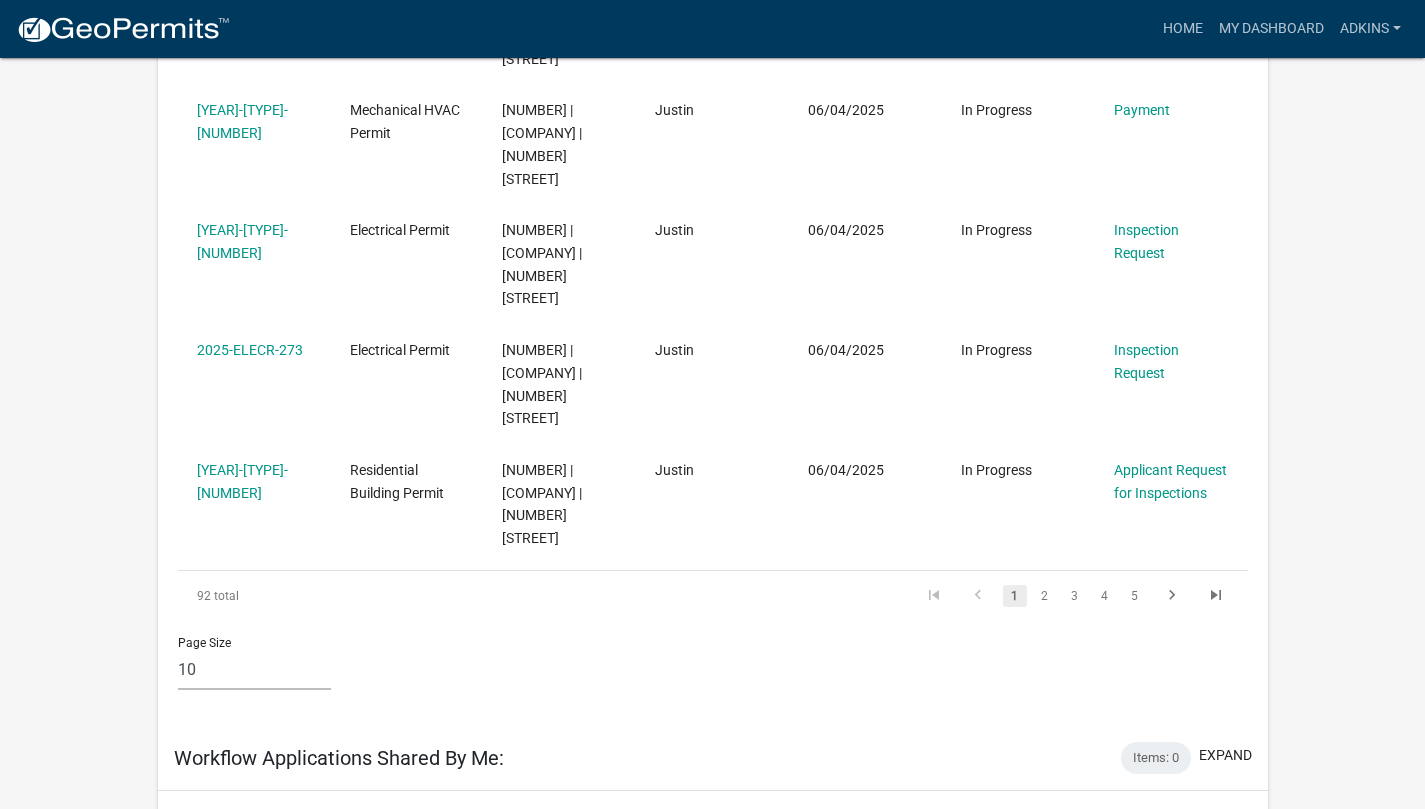 scroll, scrollTop: 1130, scrollLeft: 0, axis: vertical 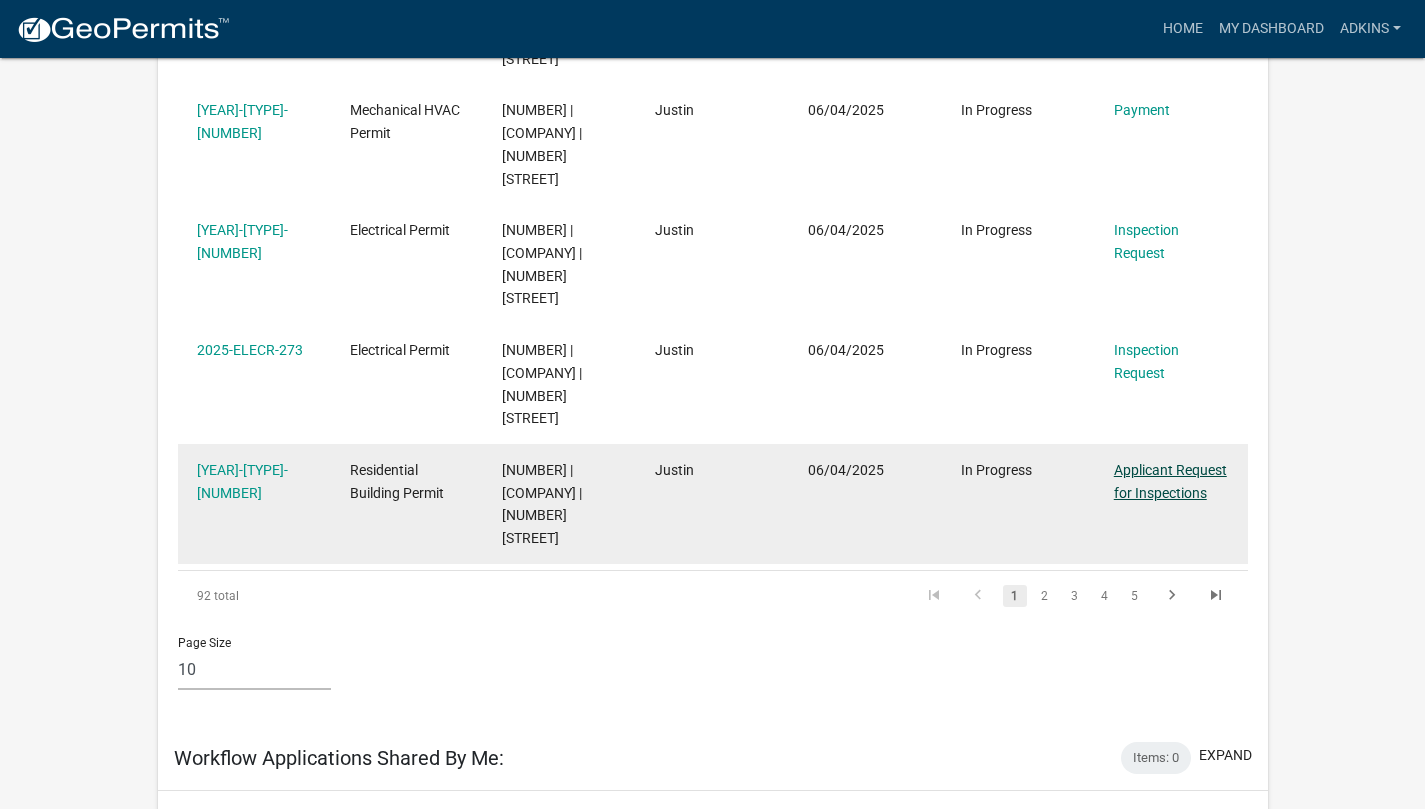 click on "Applicant Request for Inspections" 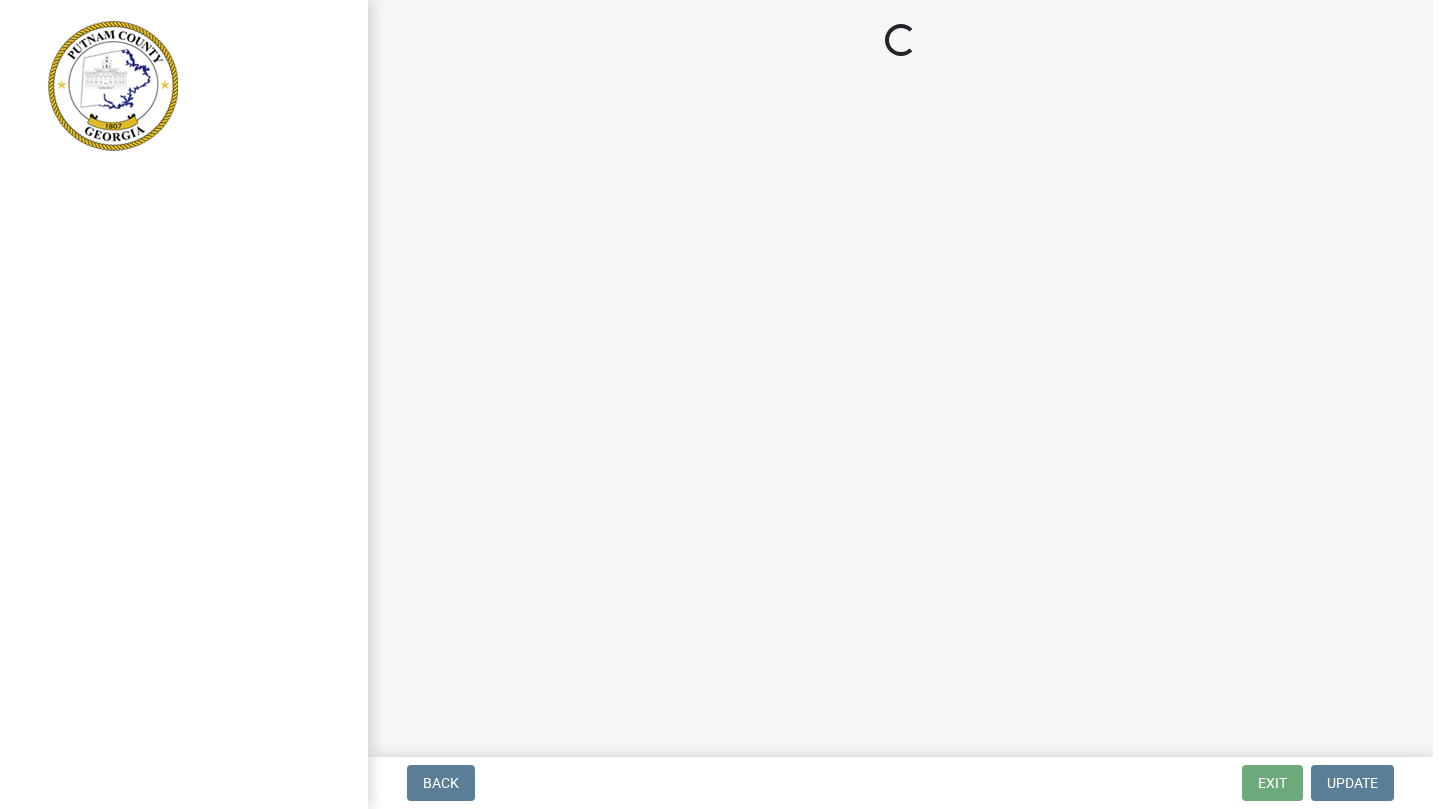 scroll, scrollTop: 0, scrollLeft: 0, axis: both 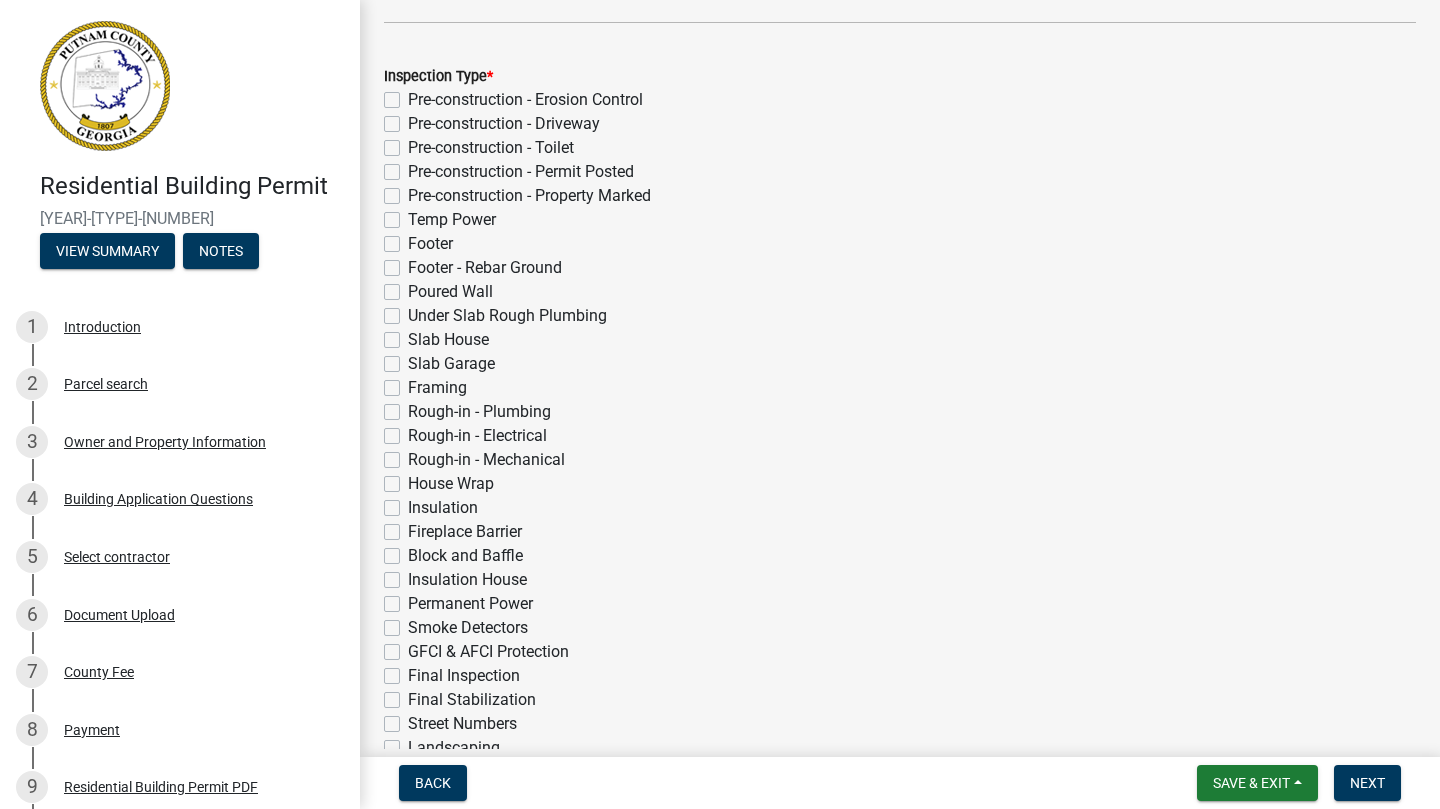 click on "Framing" 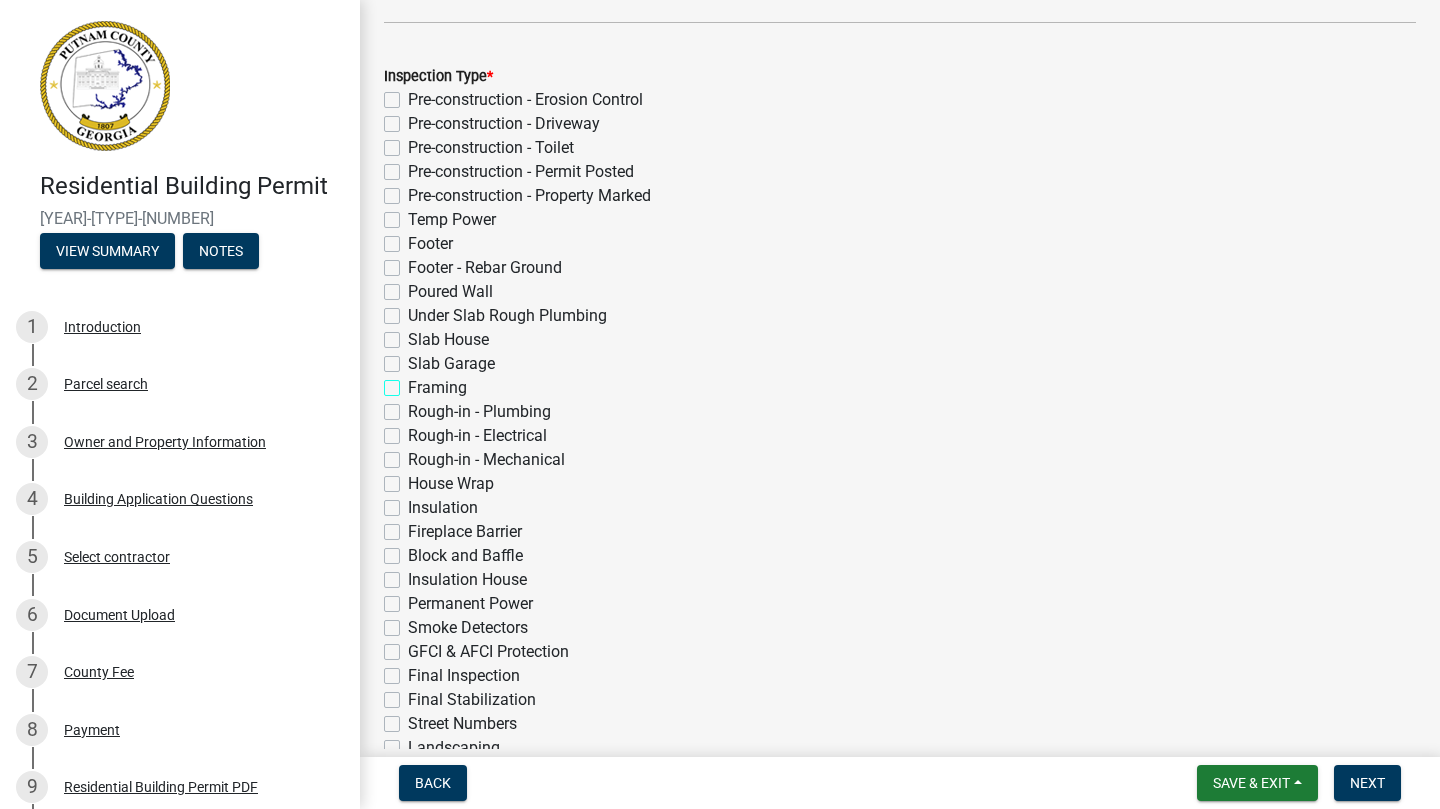 click on "Framing" at bounding box center (414, 382) 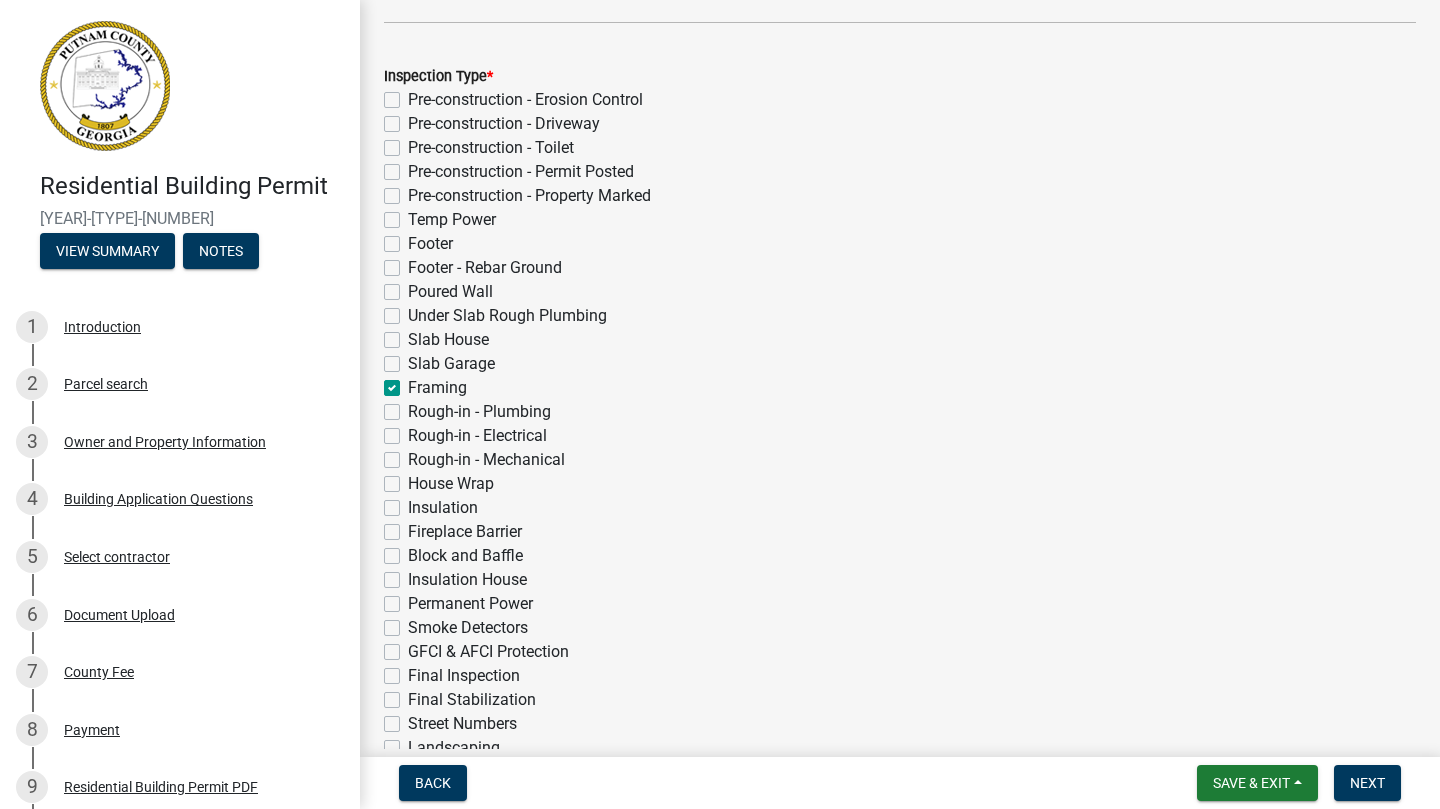 checkbox on "false" 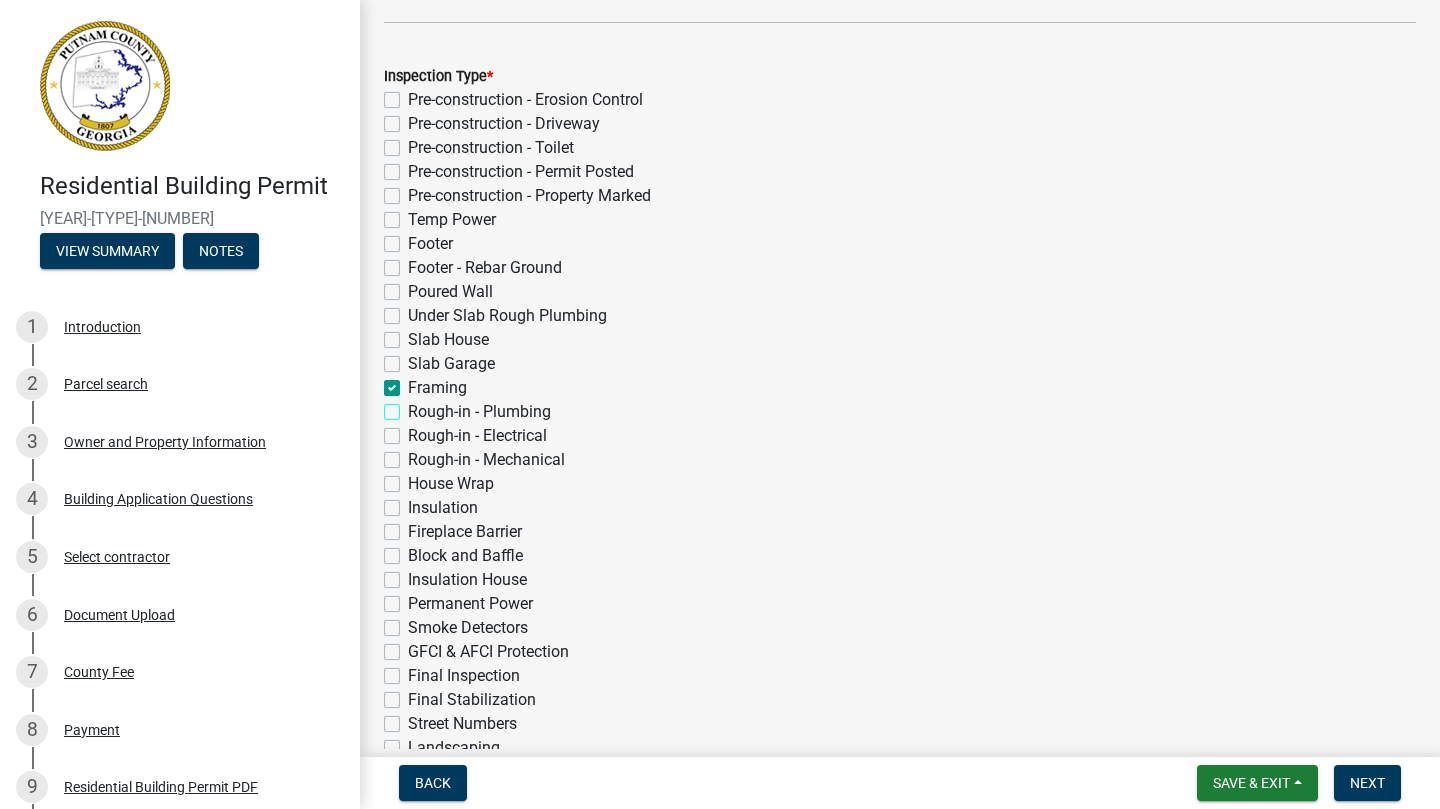 click on "Rough-in - Plumbing" at bounding box center [414, 406] 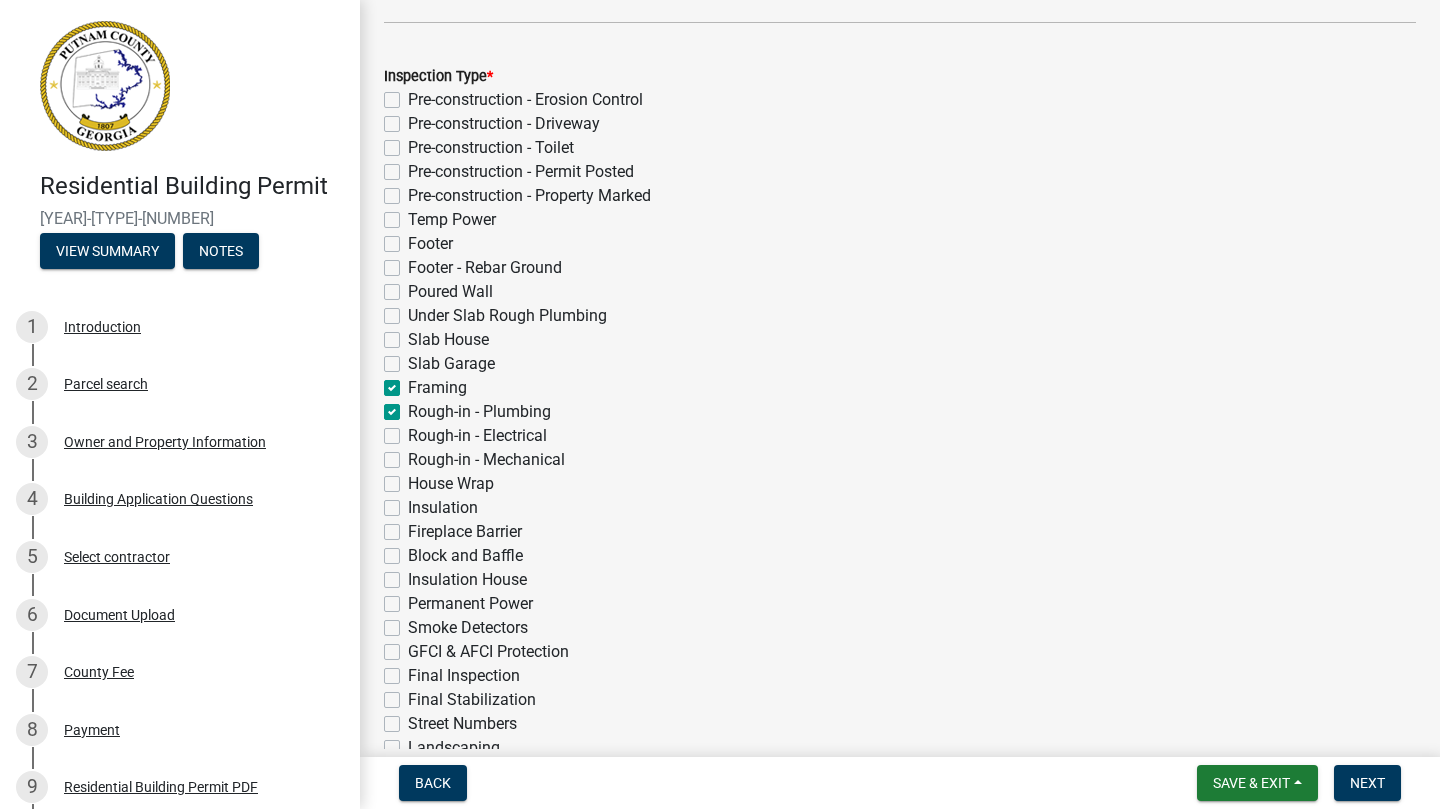 checkbox on "false" 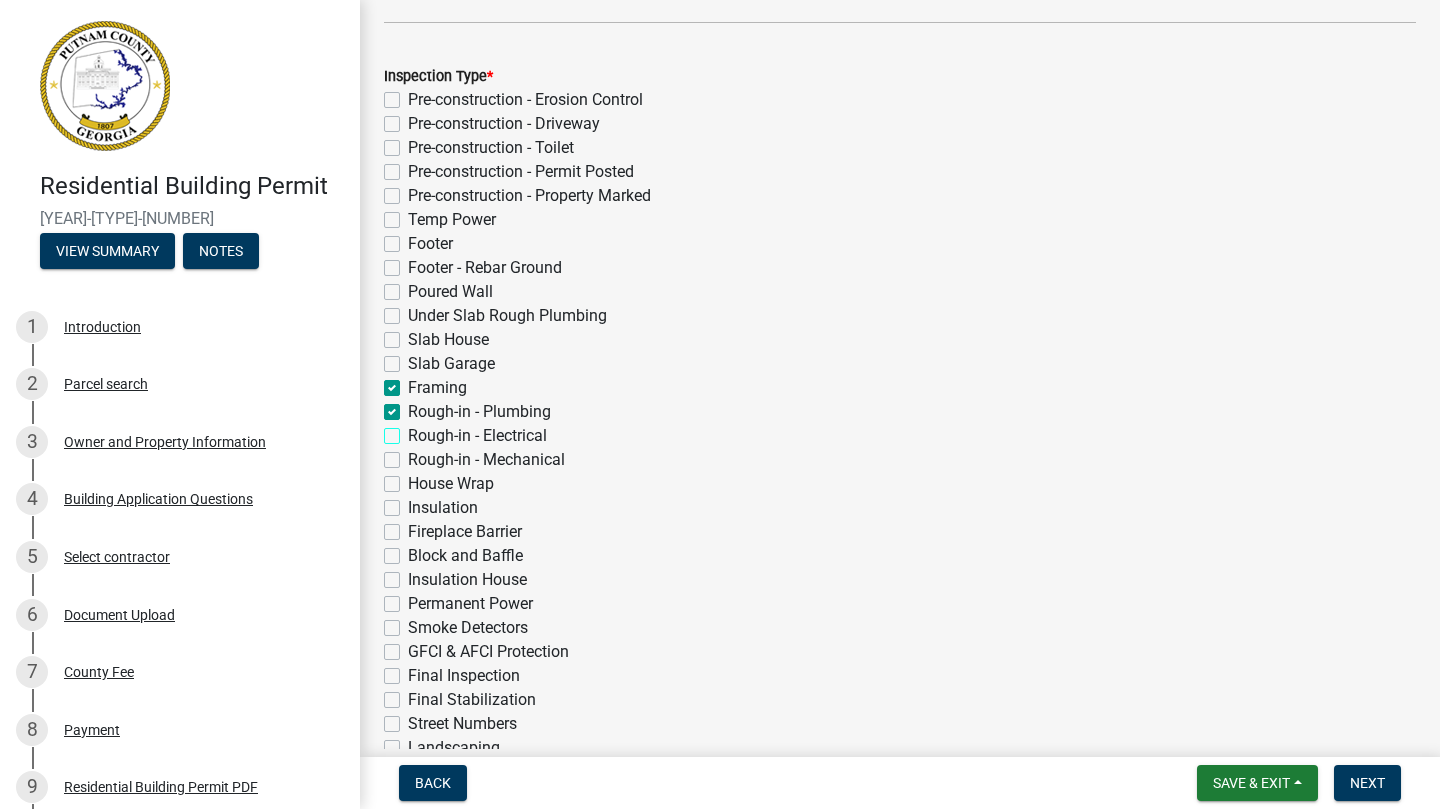 click on "Rough-in - Electrical" at bounding box center (414, 430) 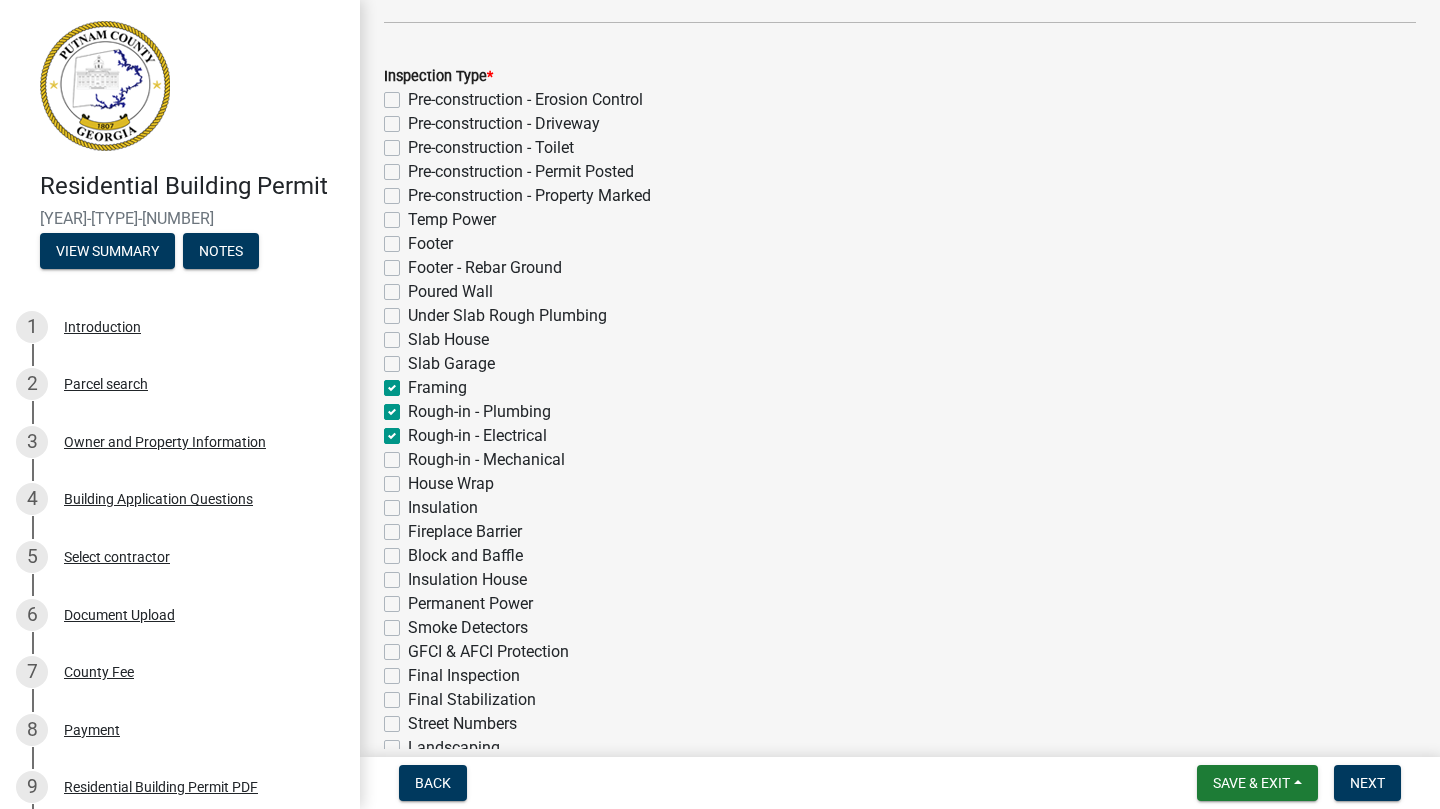 checkbox on "false" 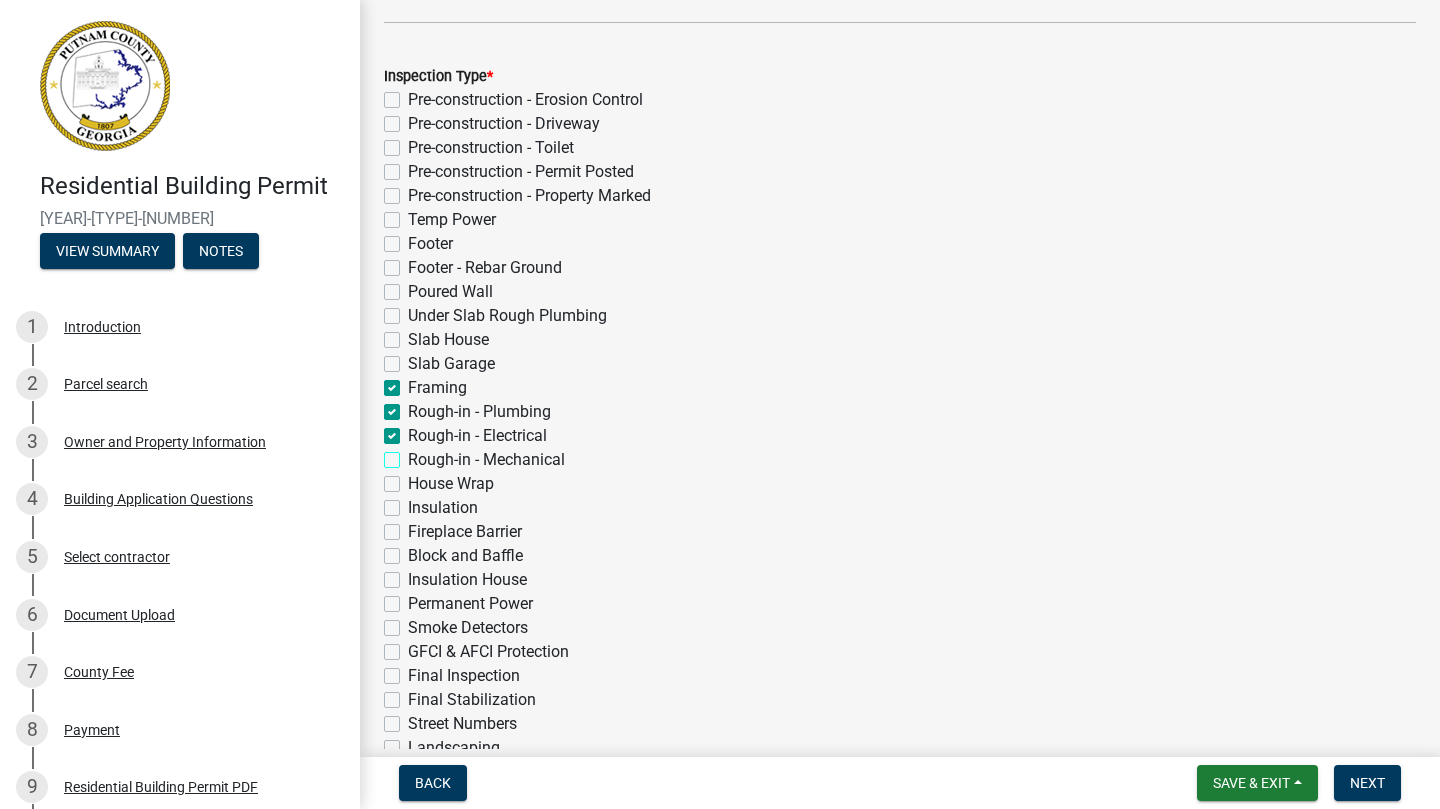 click on "Rough-in - Mechanical" at bounding box center (414, 454) 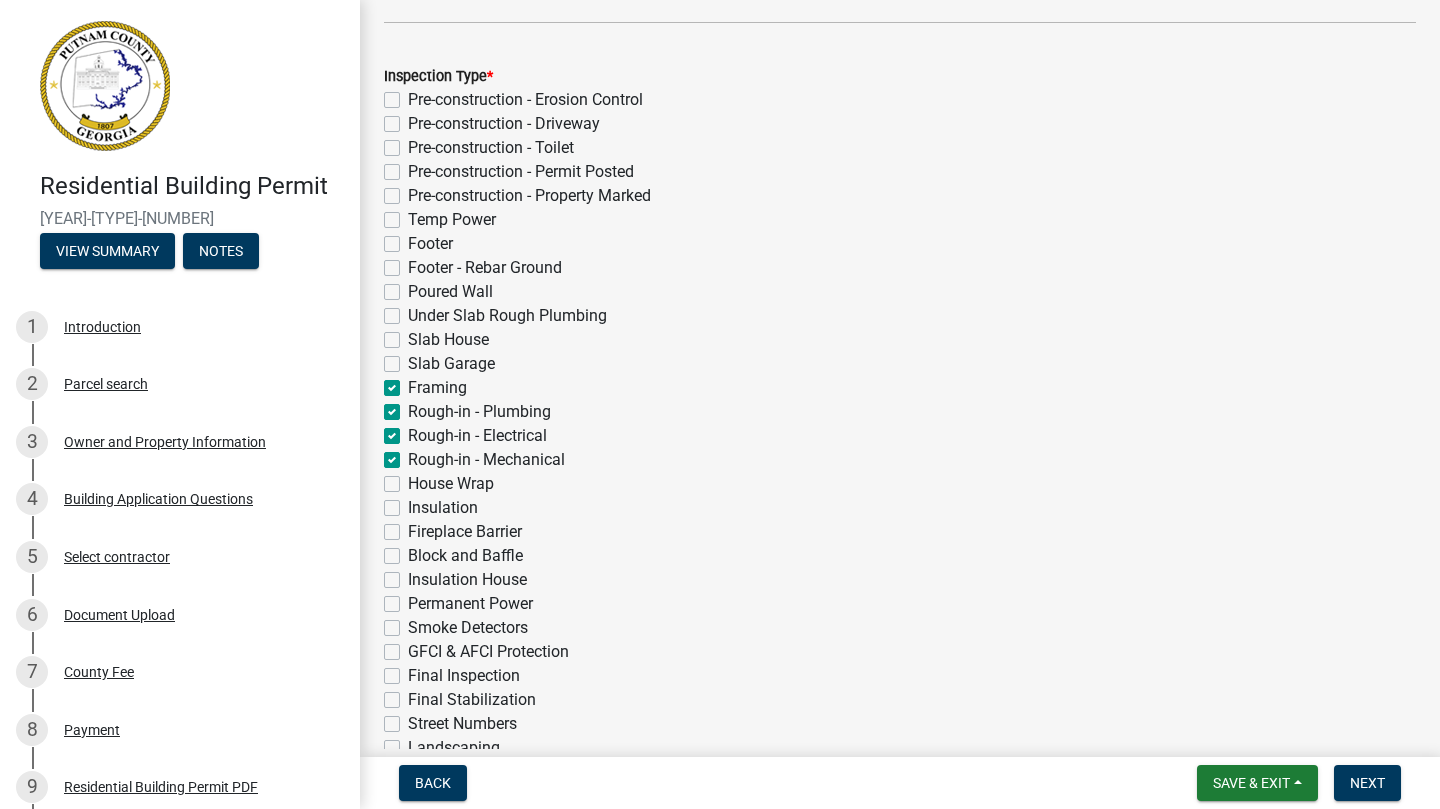 checkbox on "false" 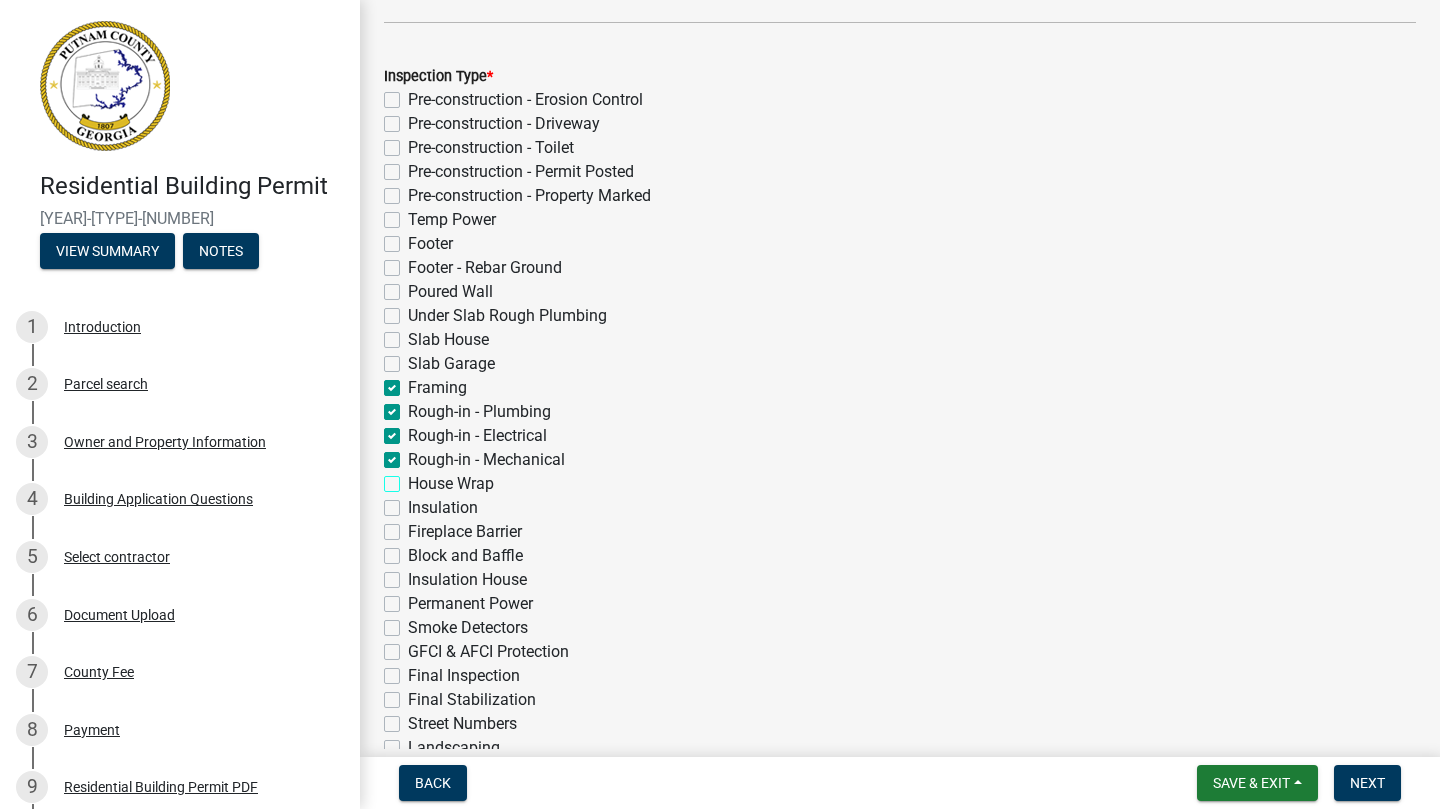 click on "House Wrap" at bounding box center [414, 478] 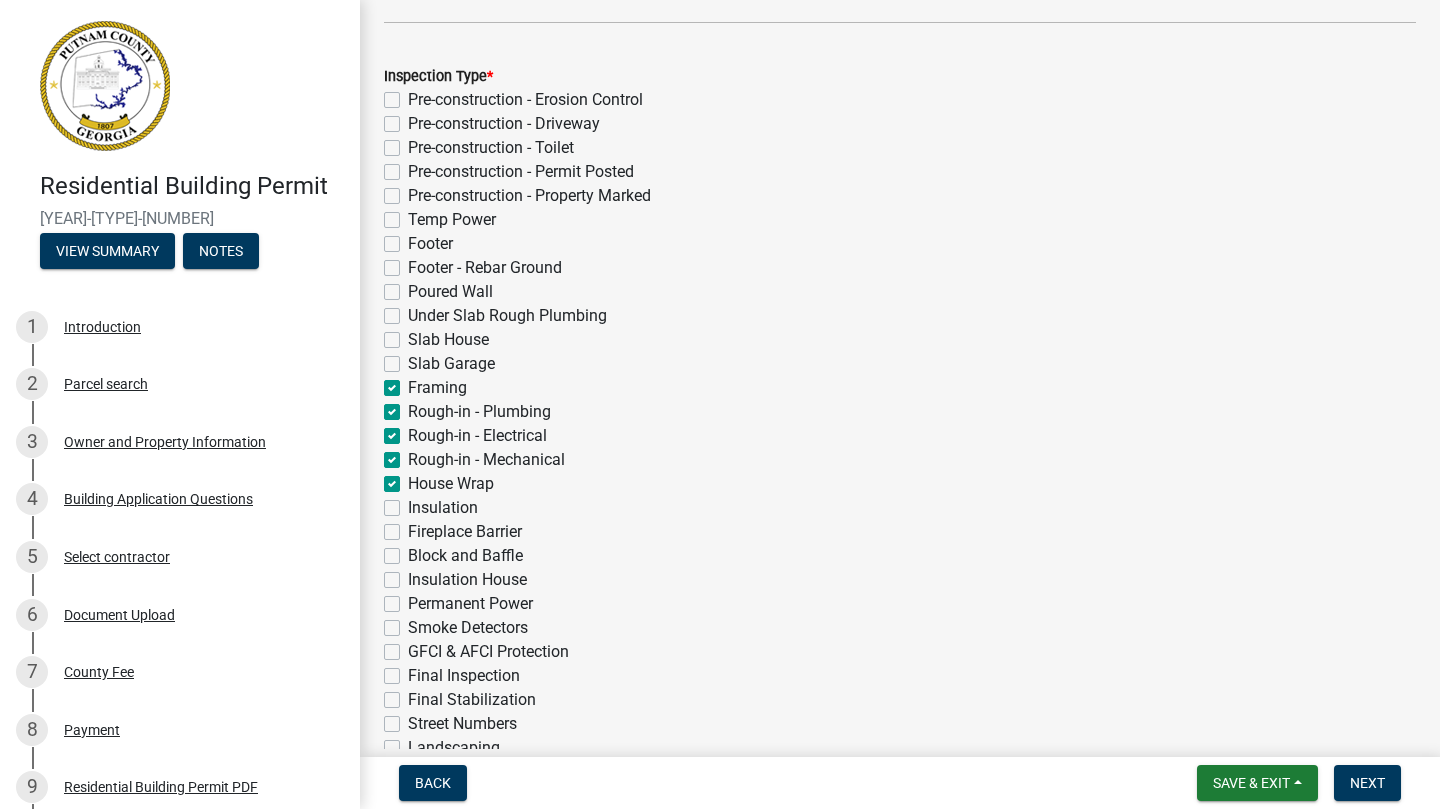 checkbox on "false" 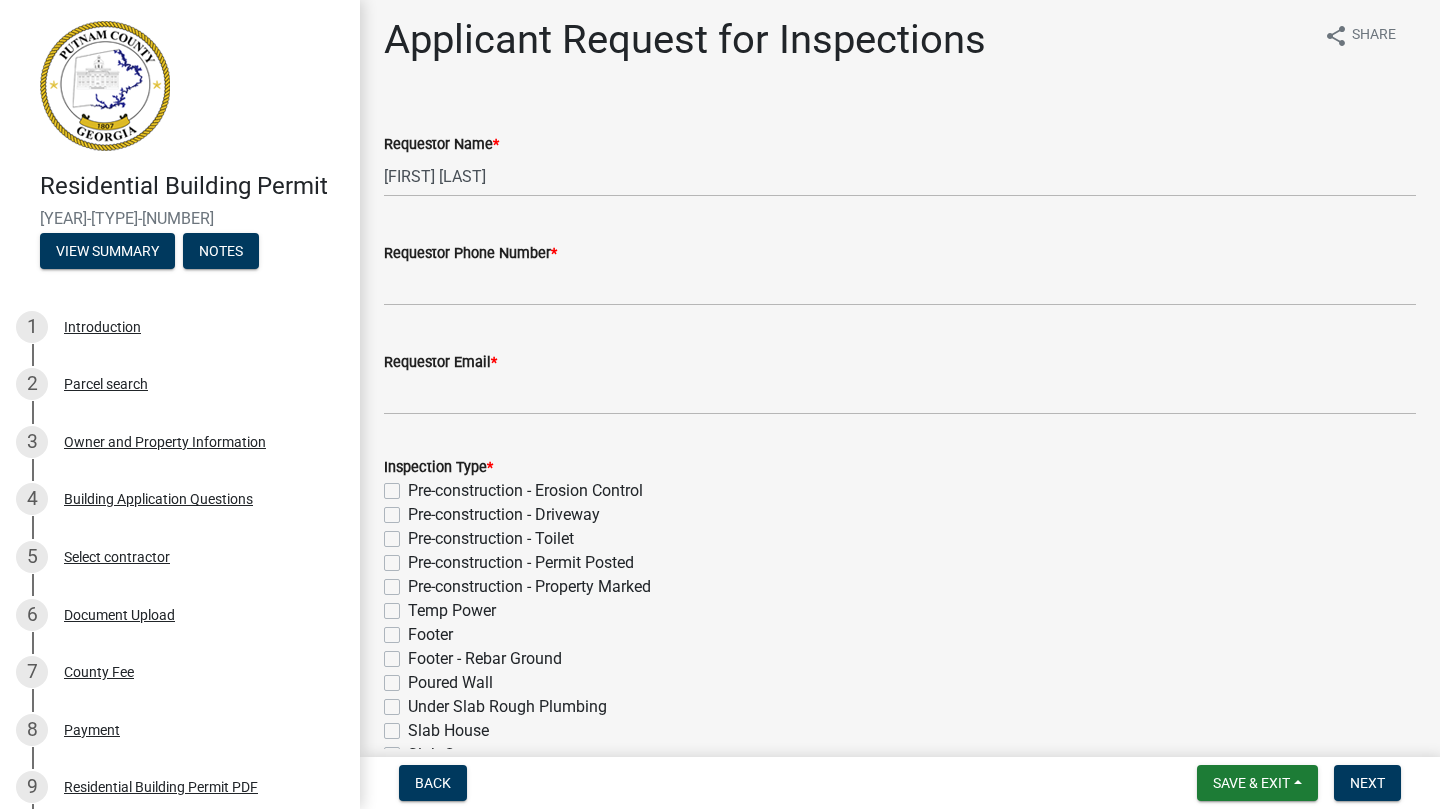scroll, scrollTop: 6, scrollLeft: 0, axis: vertical 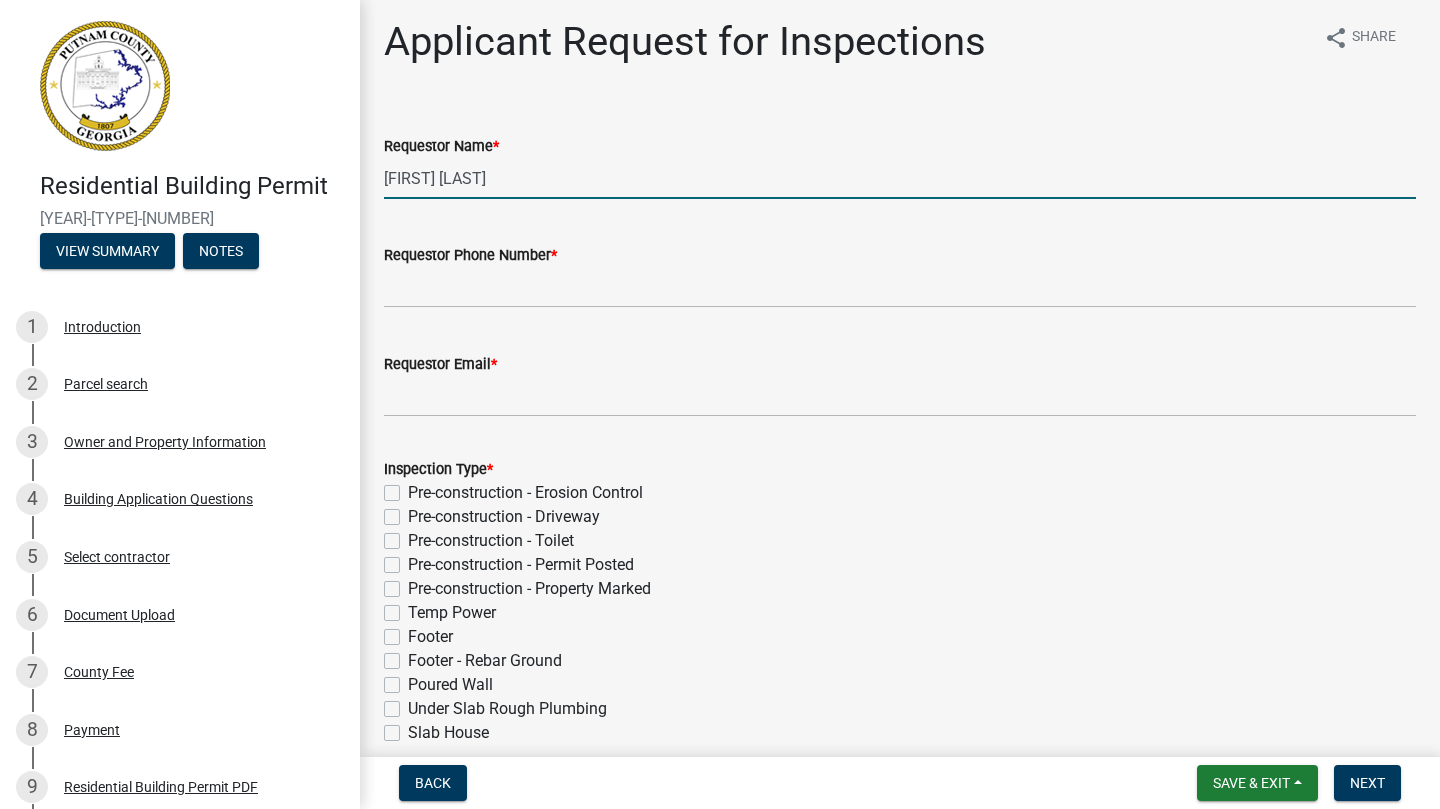 click on "[FIRST] [LAST]" at bounding box center [900, 178] 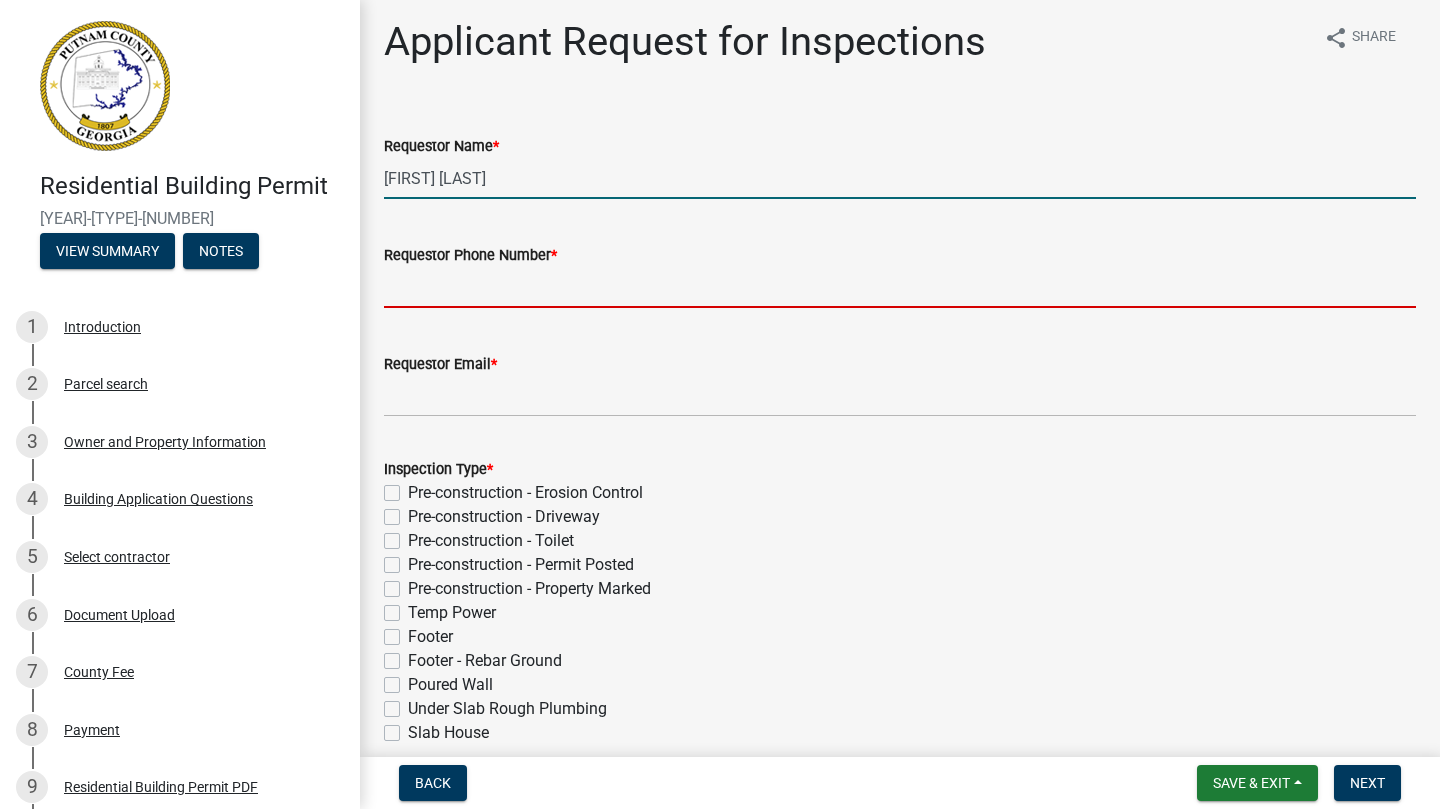 type on "[PHONE]" 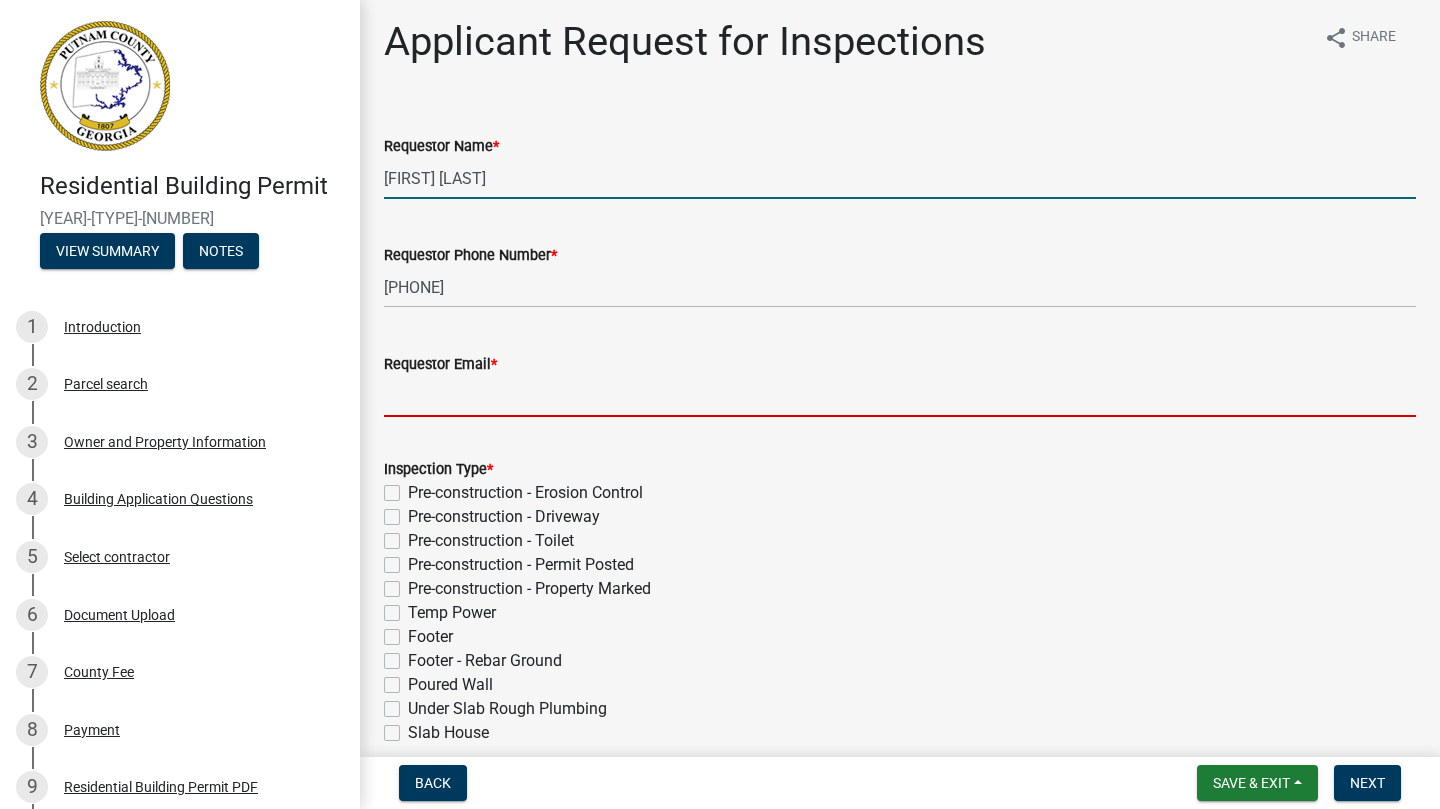 type on "[EMAIL]" 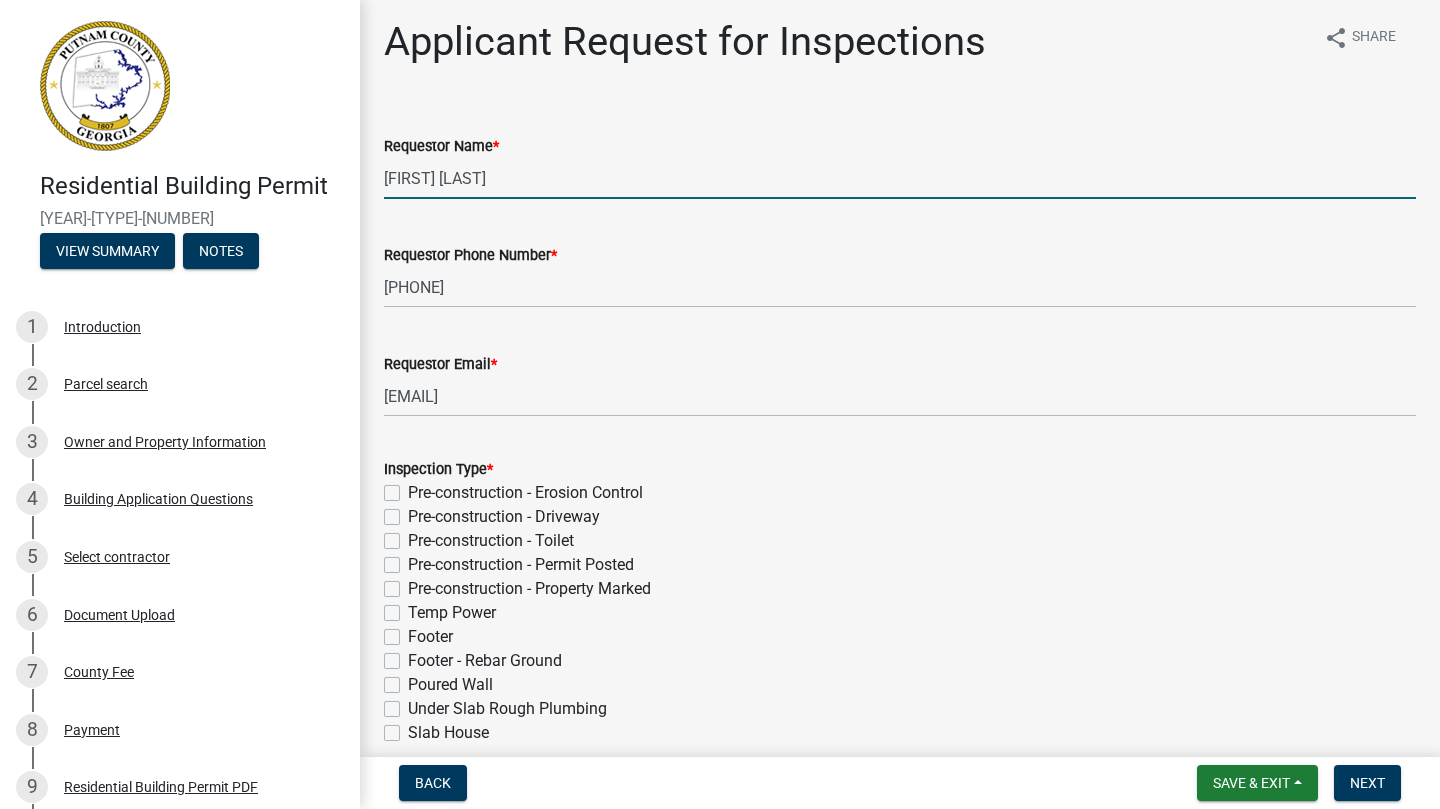 type on "07/21/2025" 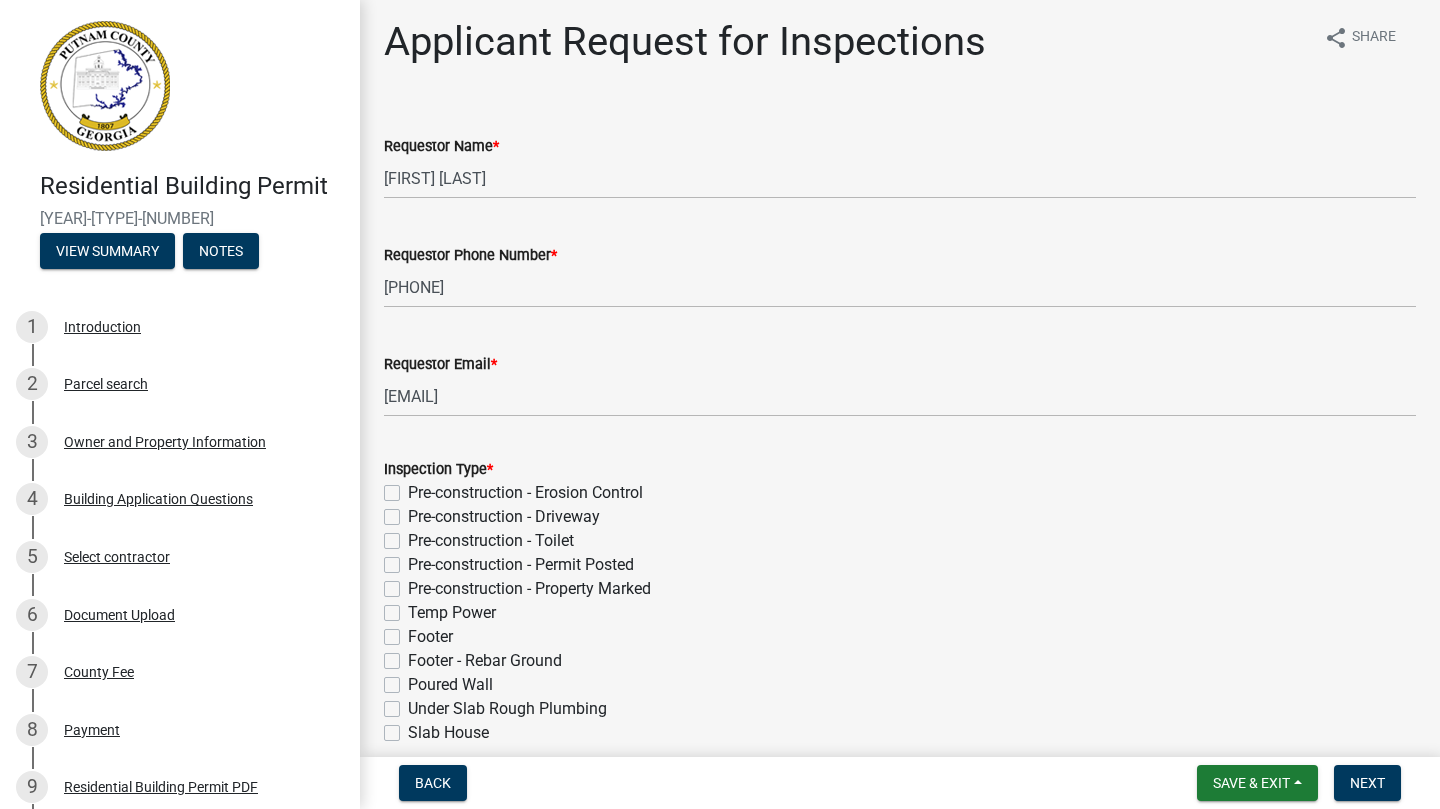 scroll, scrollTop: 747, scrollLeft: 0, axis: vertical 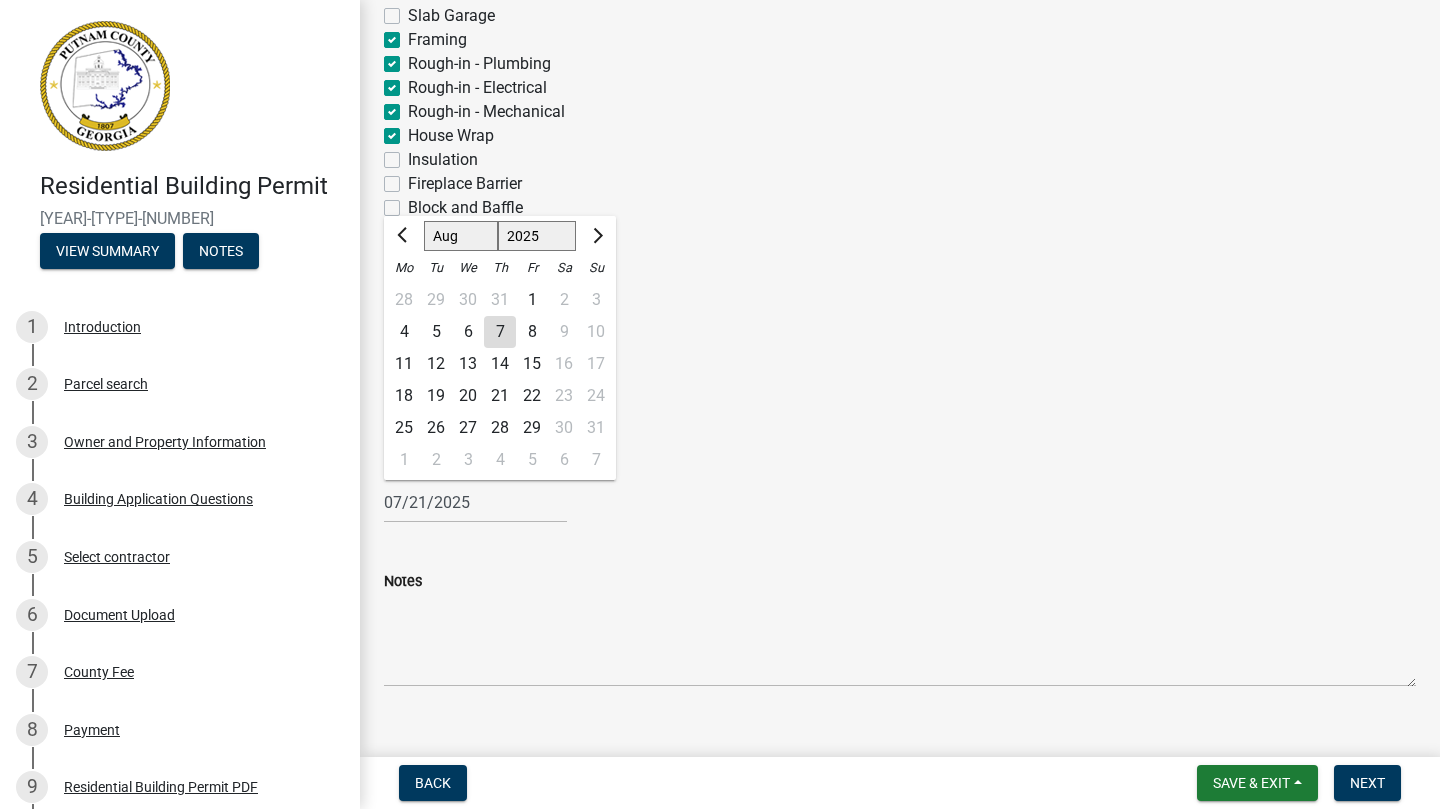 click on "8" 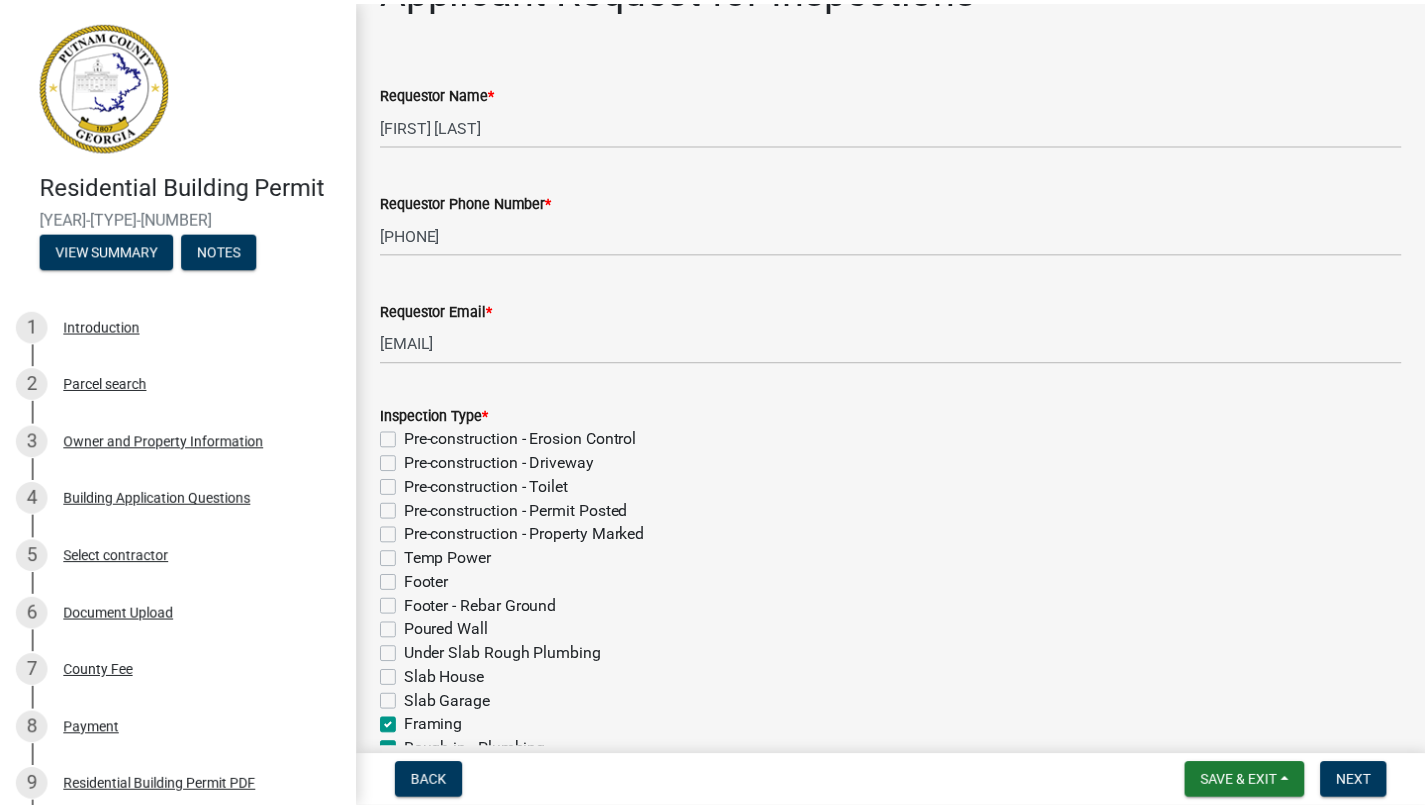 scroll, scrollTop: 0, scrollLeft: 0, axis: both 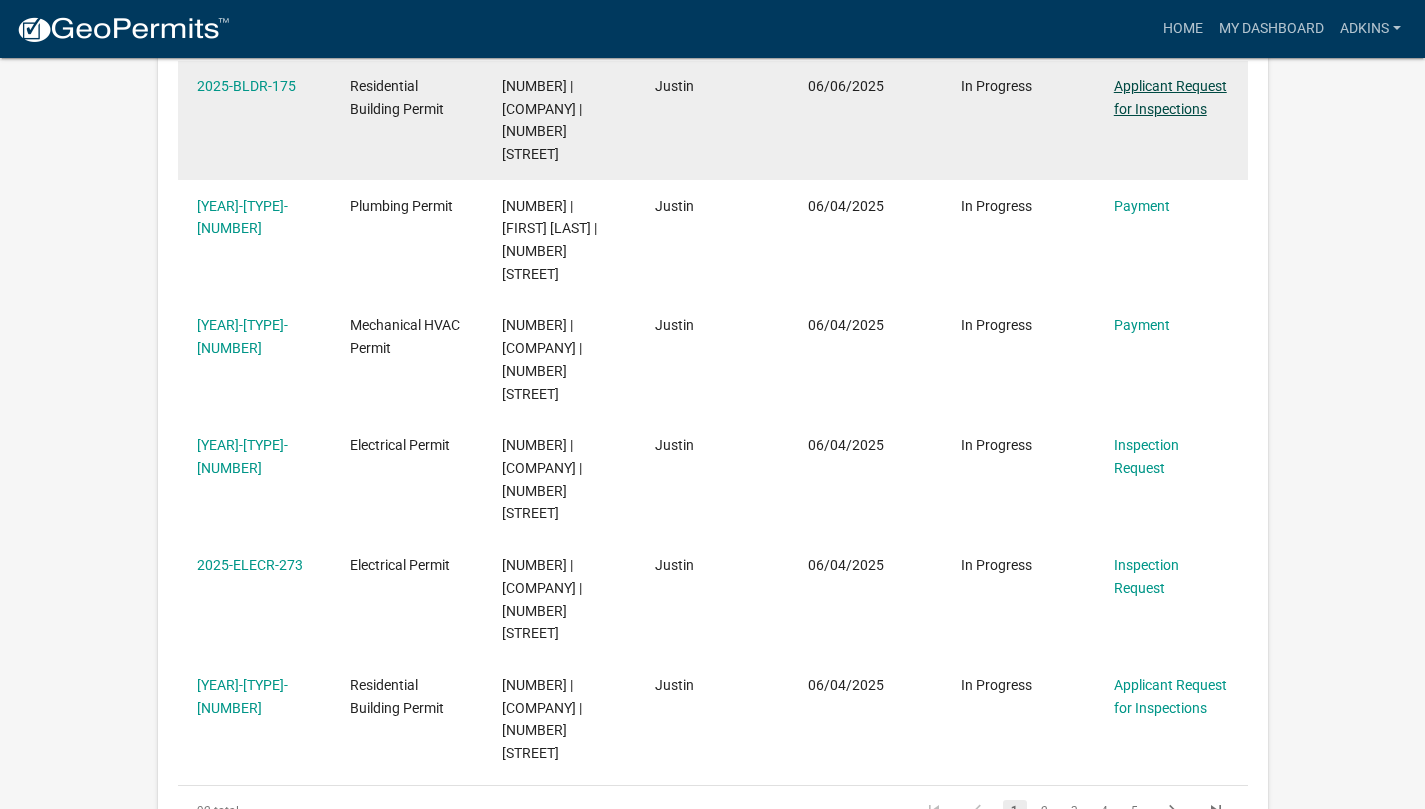 click on "Applicant Request for Inspections" 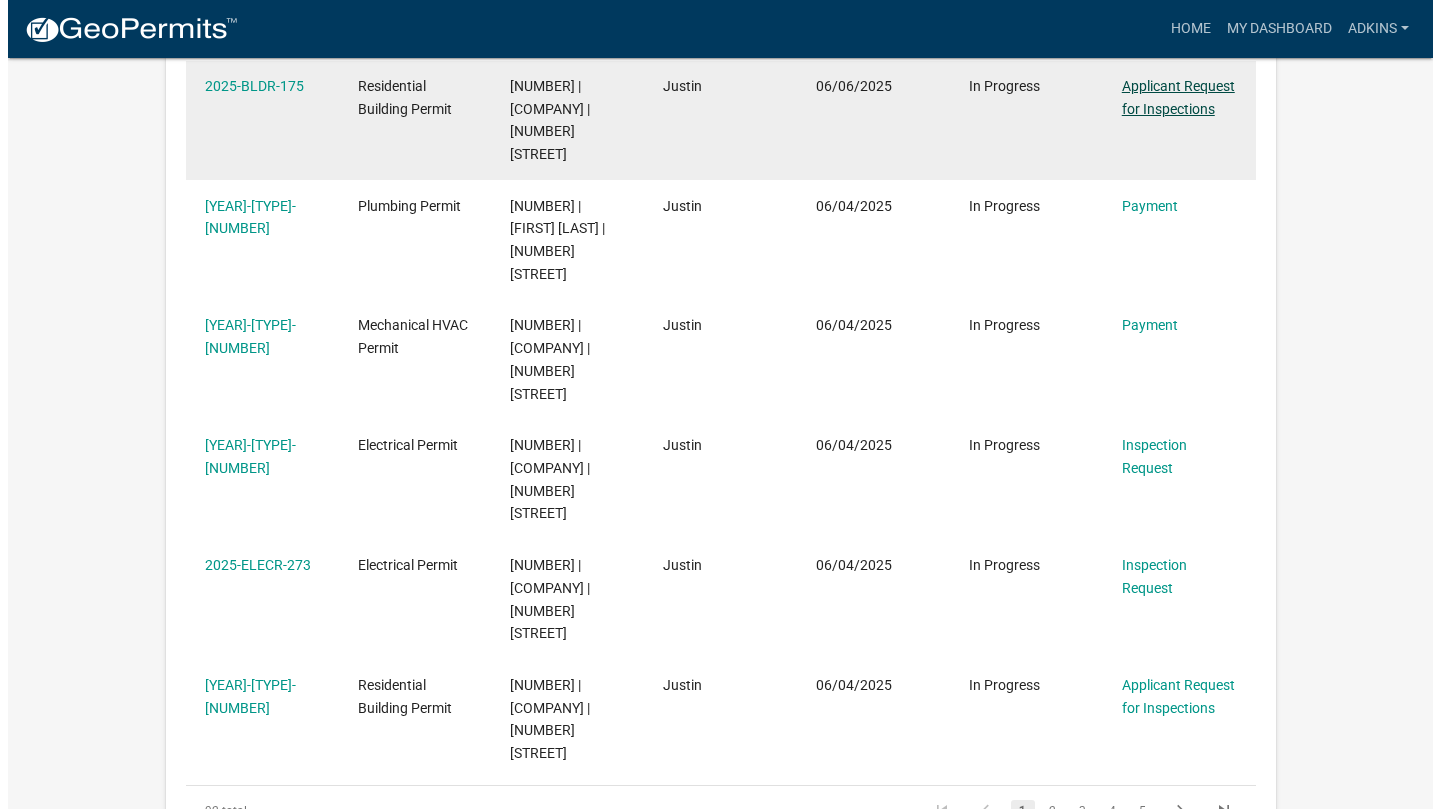 scroll, scrollTop: 0, scrollLeft: 0, axis: both 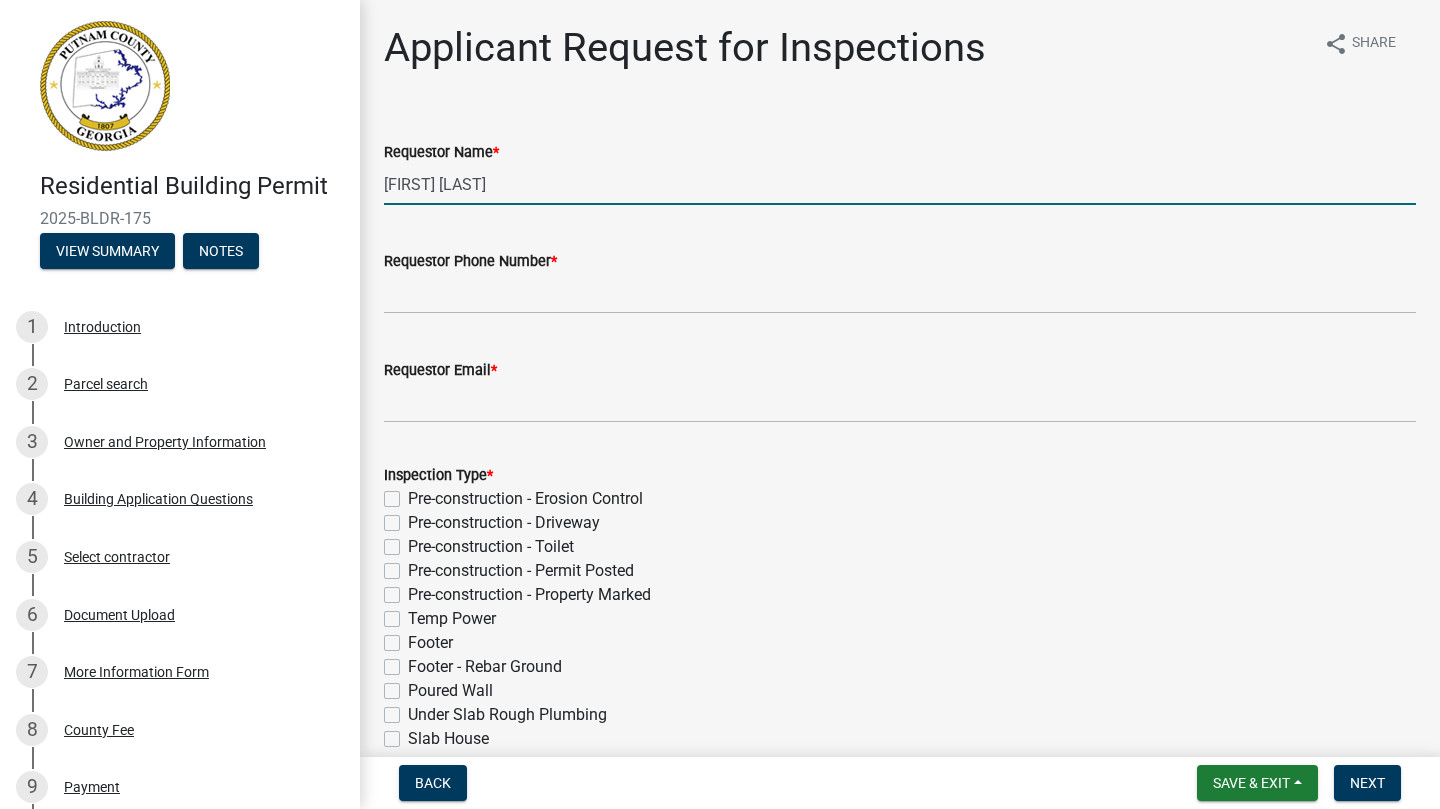 click on "[FIRST] [LAST]" at bounding box center (900, 184) 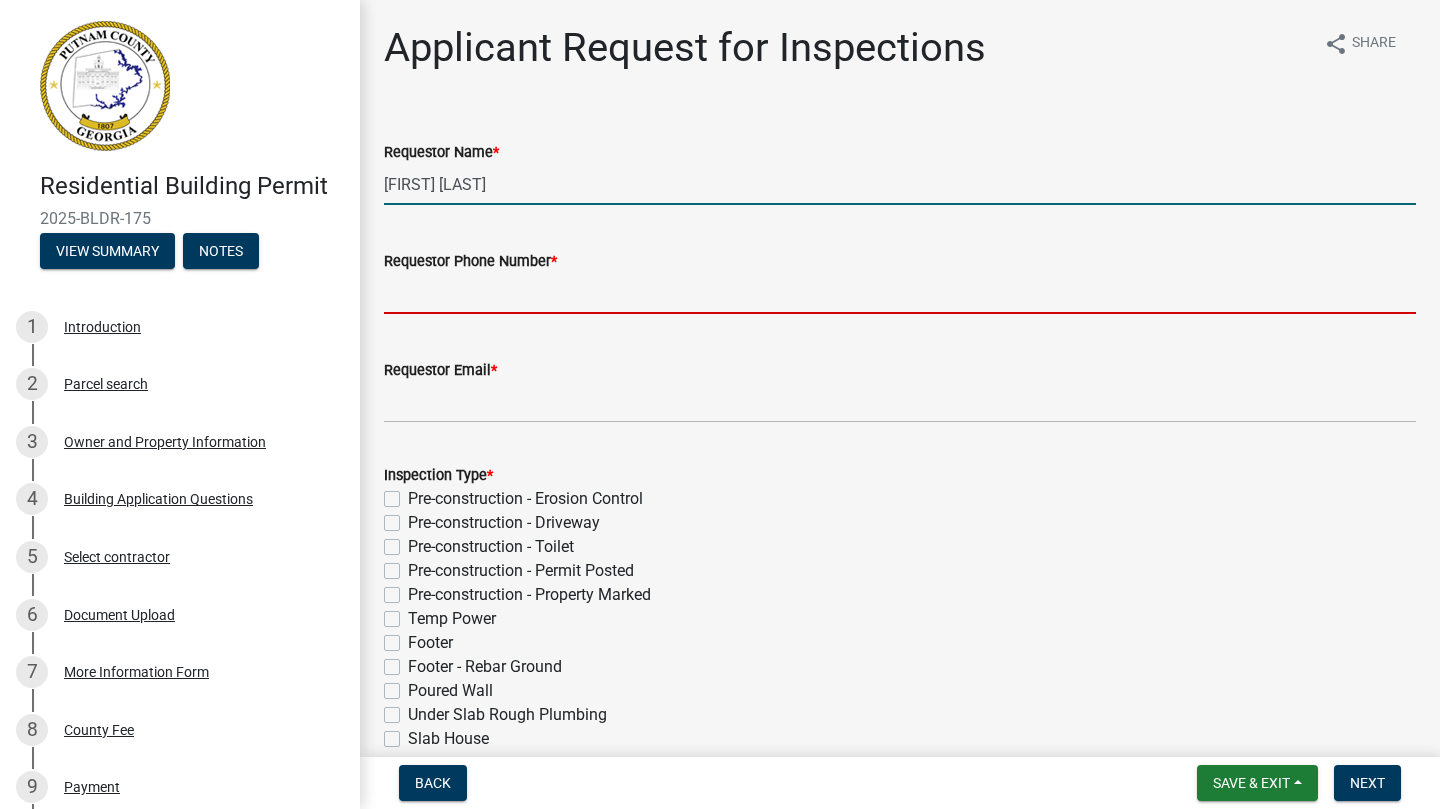 type on "[PHONE]" 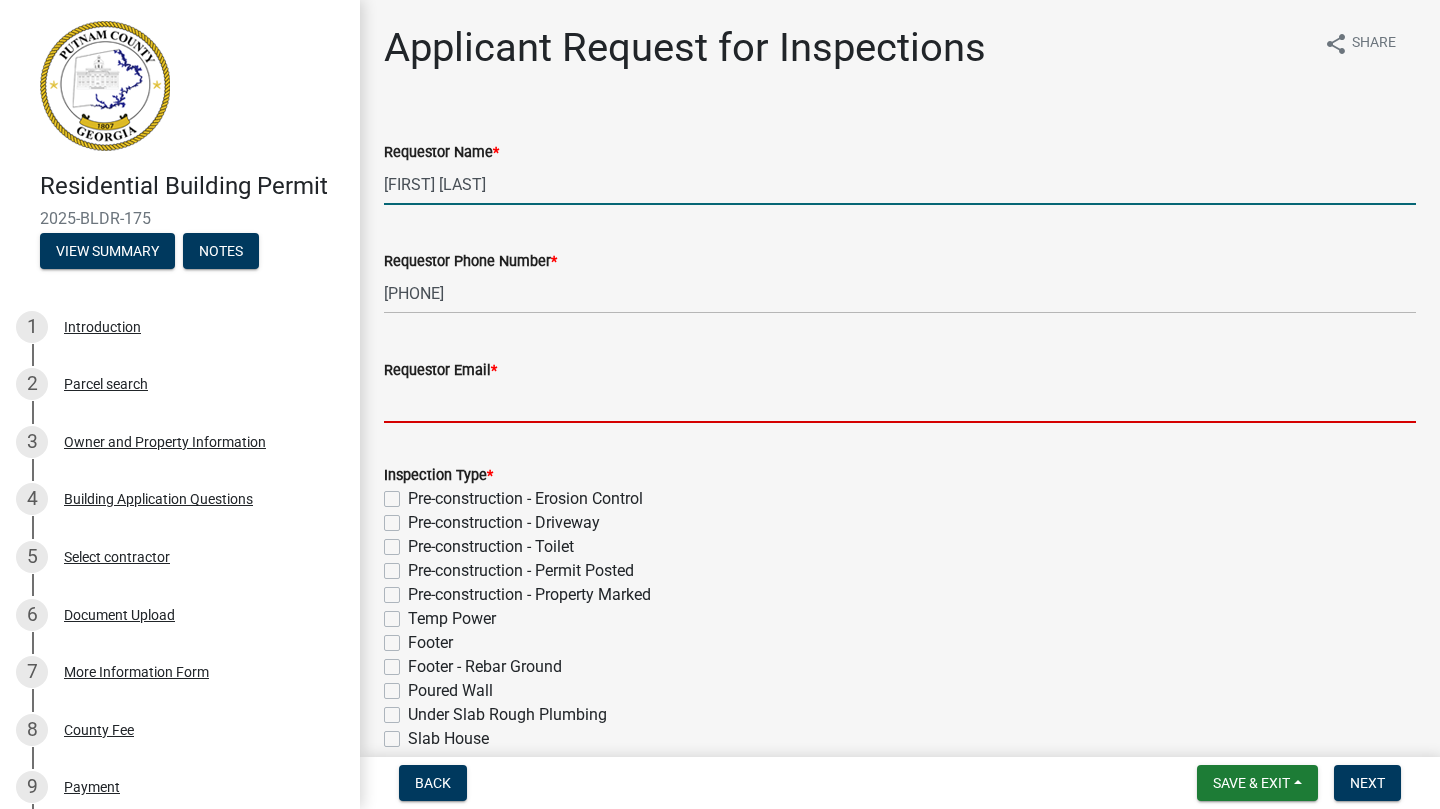 type on "[EMAIL]" 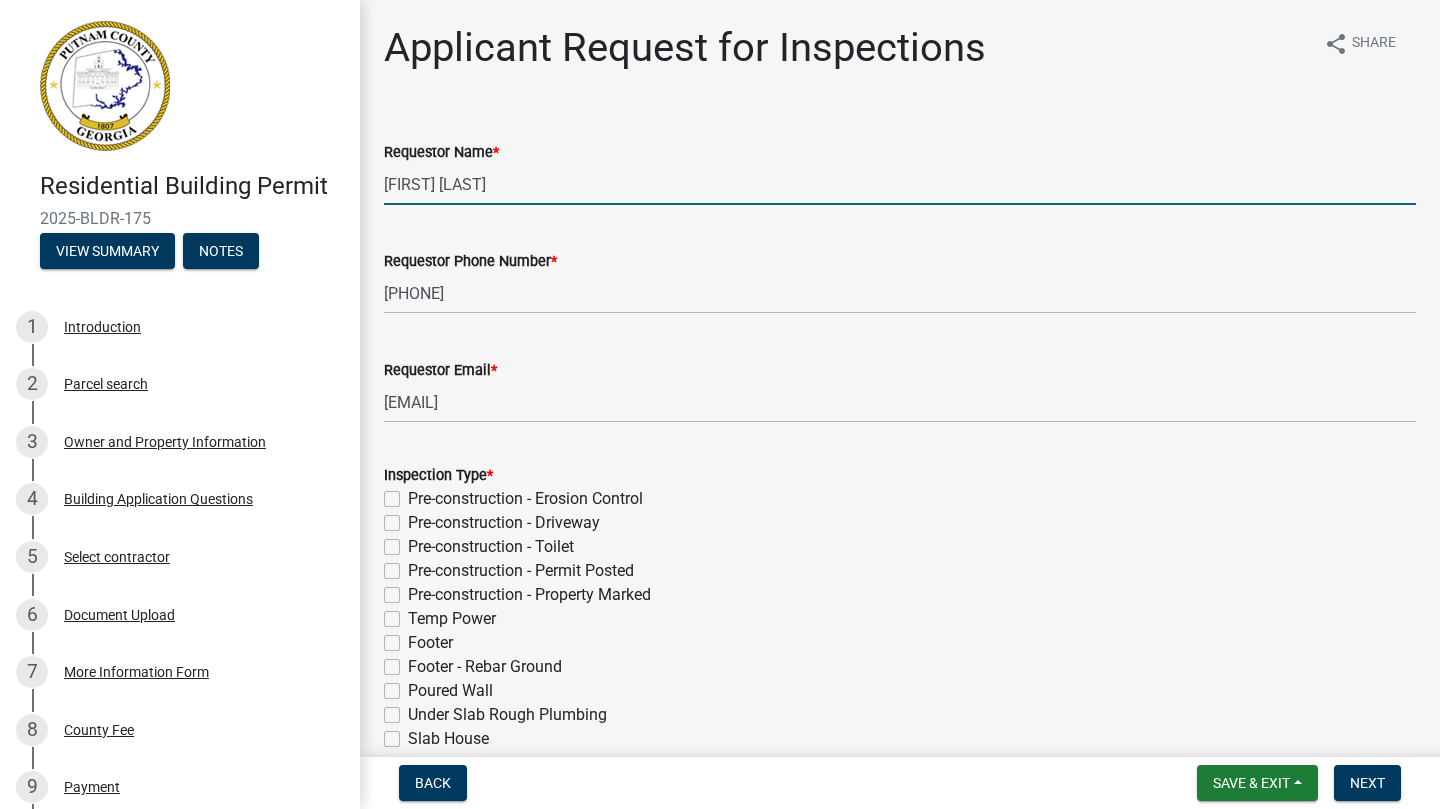 type on "07/21/2025" 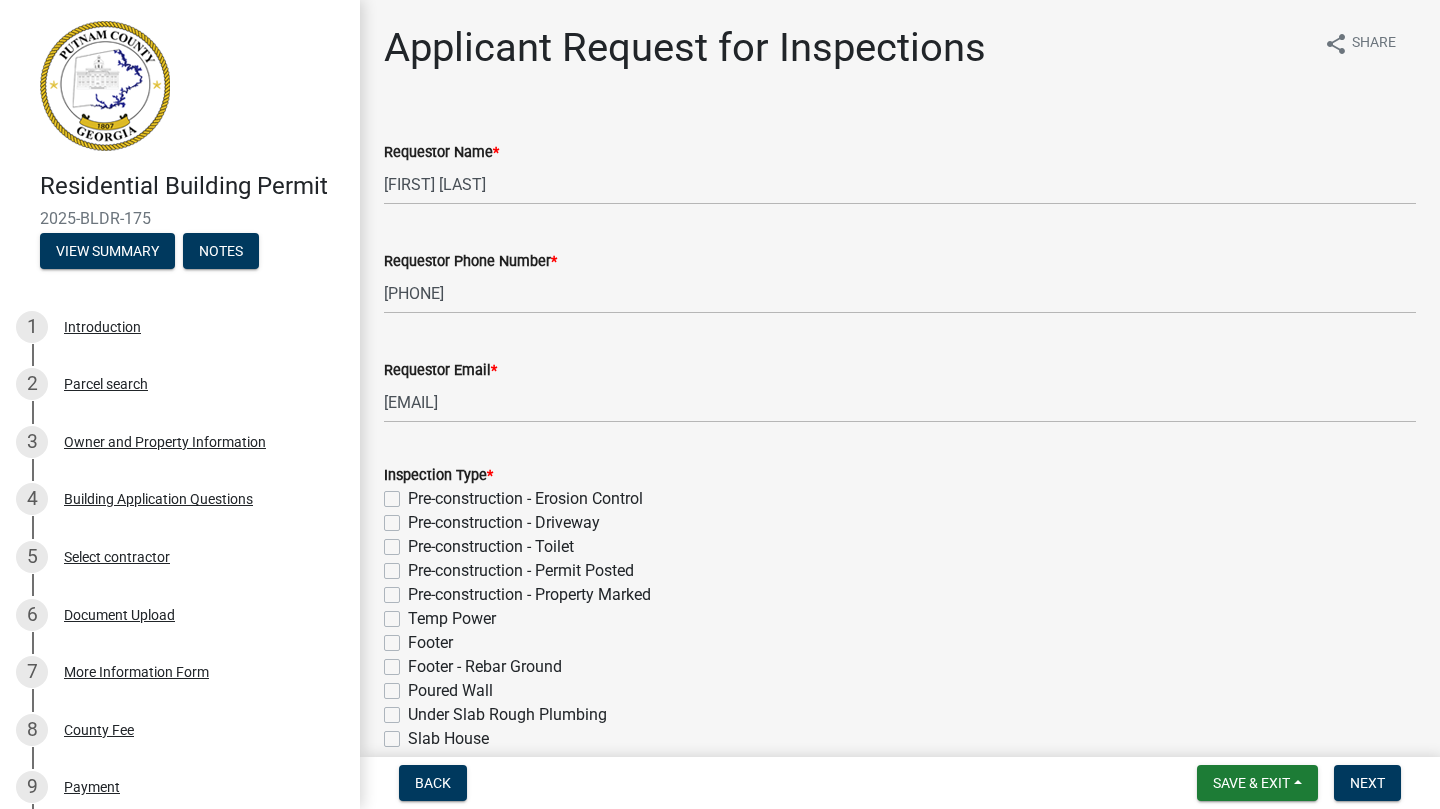scroll, scrollTop: 747, scrollLeft: 0, axis: vertical 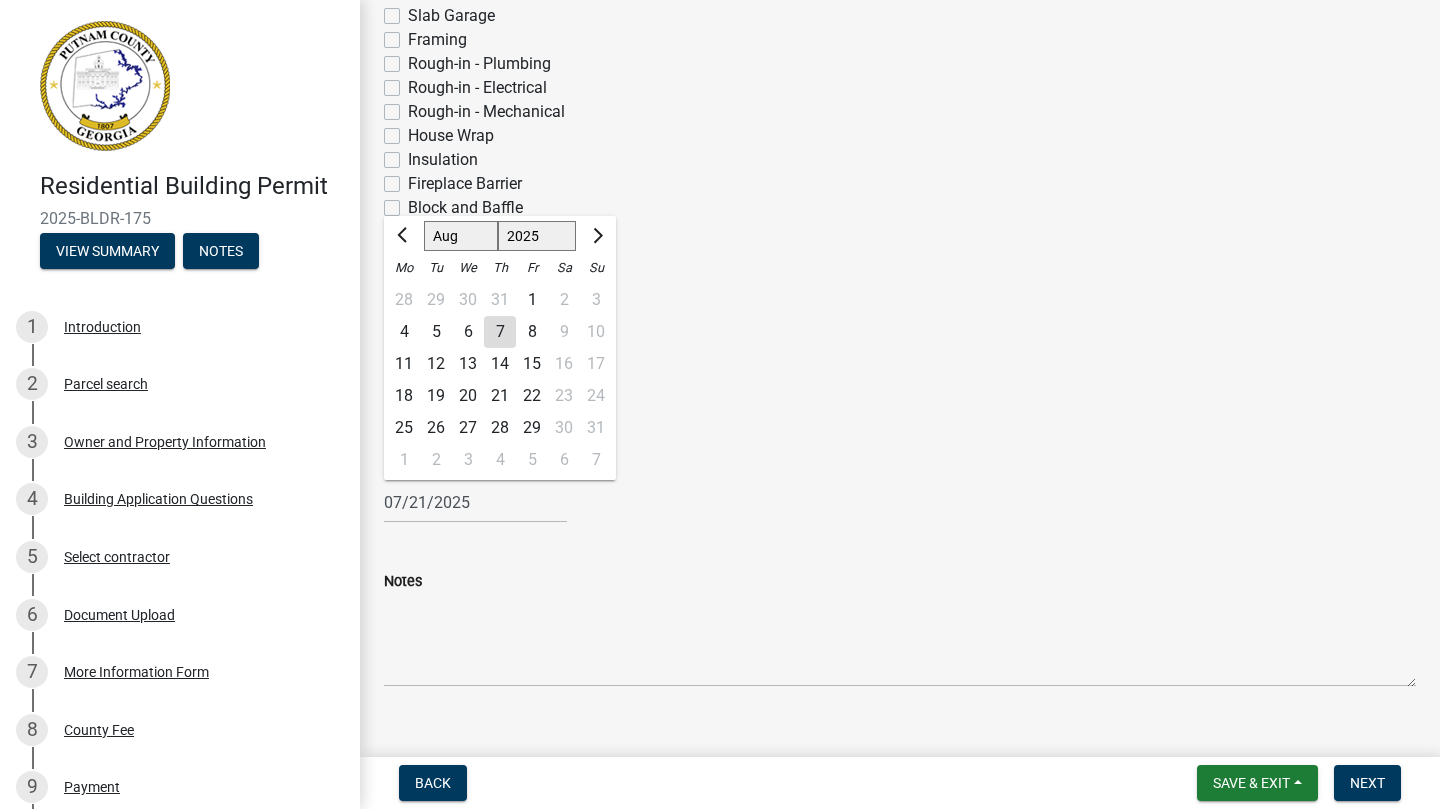 click on "8" 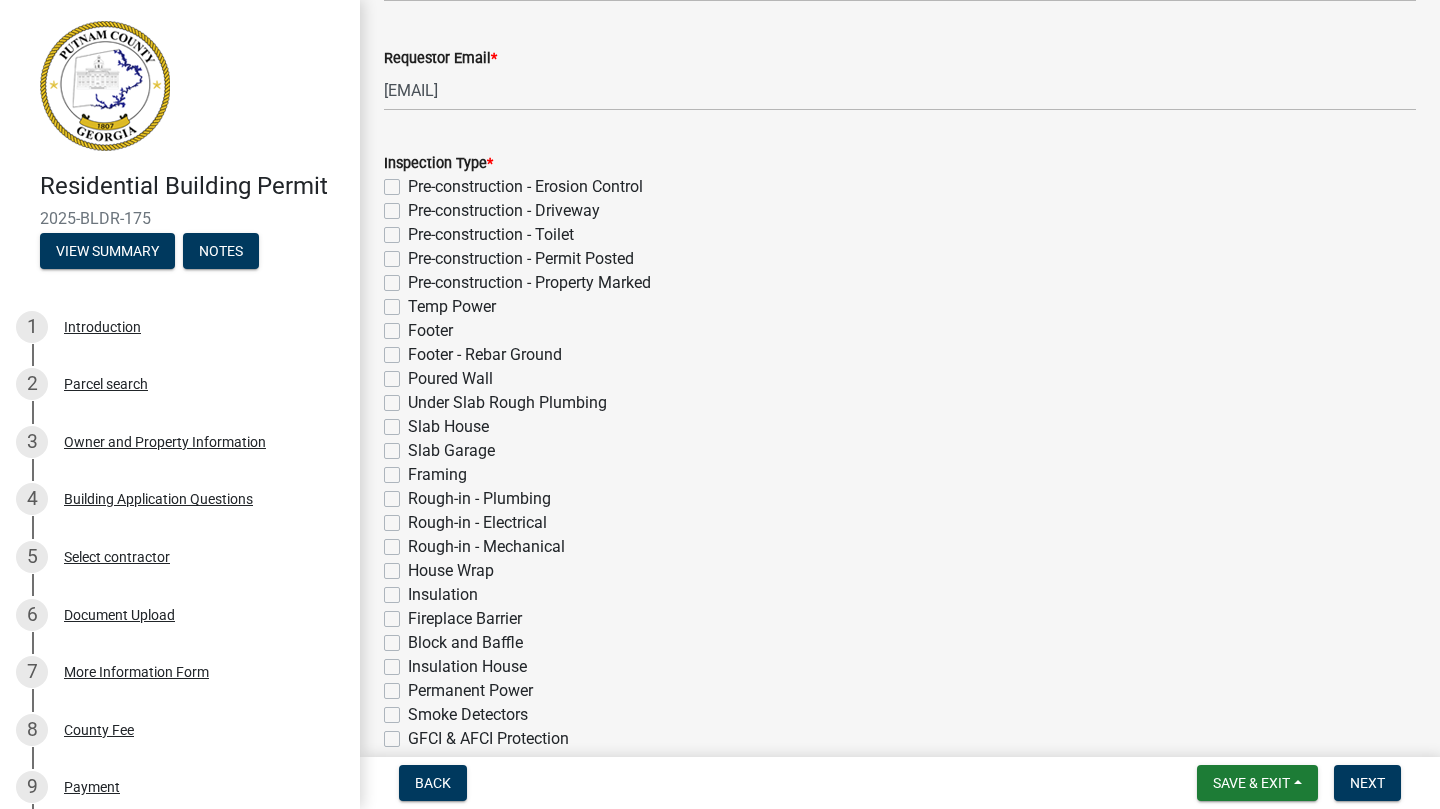 scroll, scrollTop: 289, scrollLeft: 0, axis: vertical 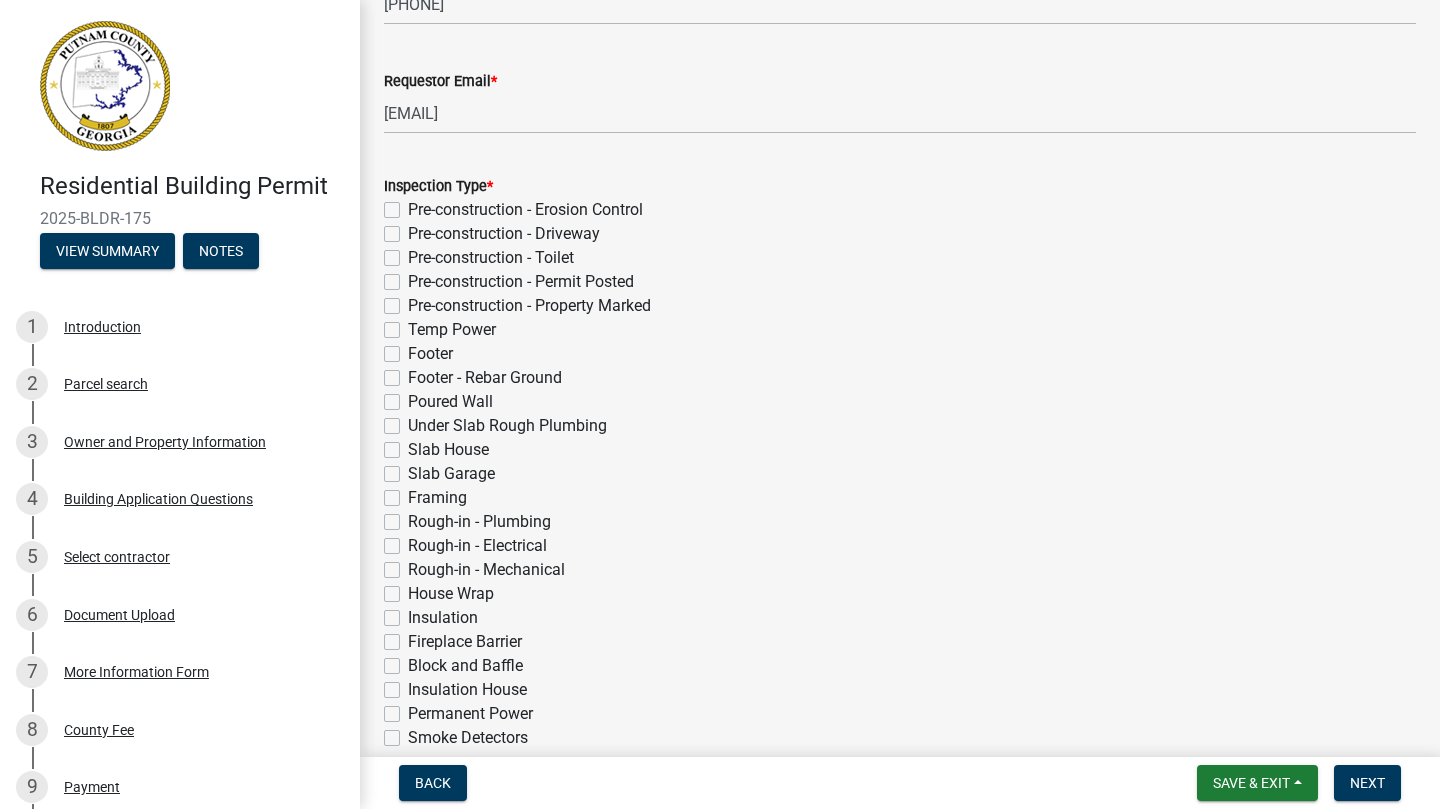 click on "Framing" 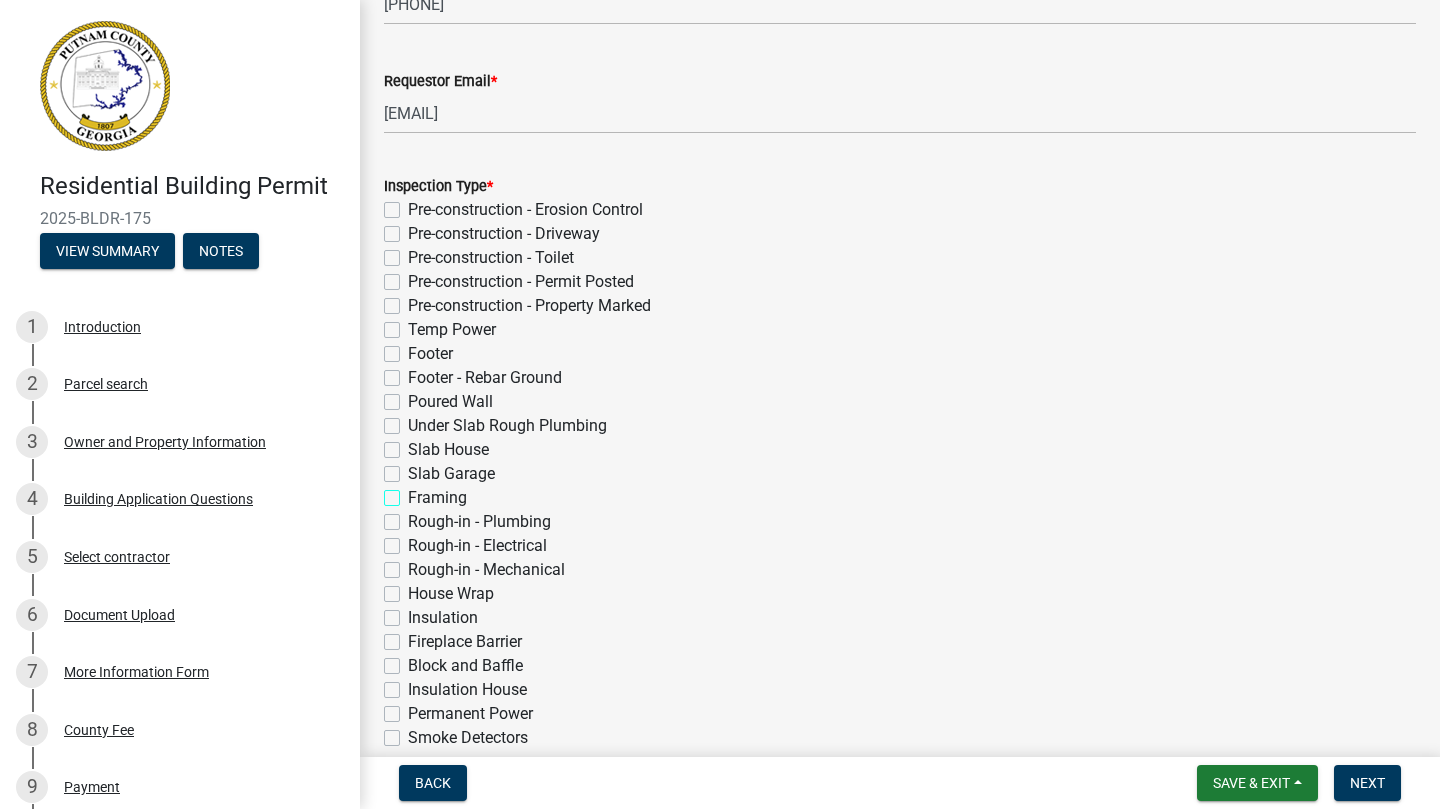 click on "Framing" at bounding box center [414, 492] 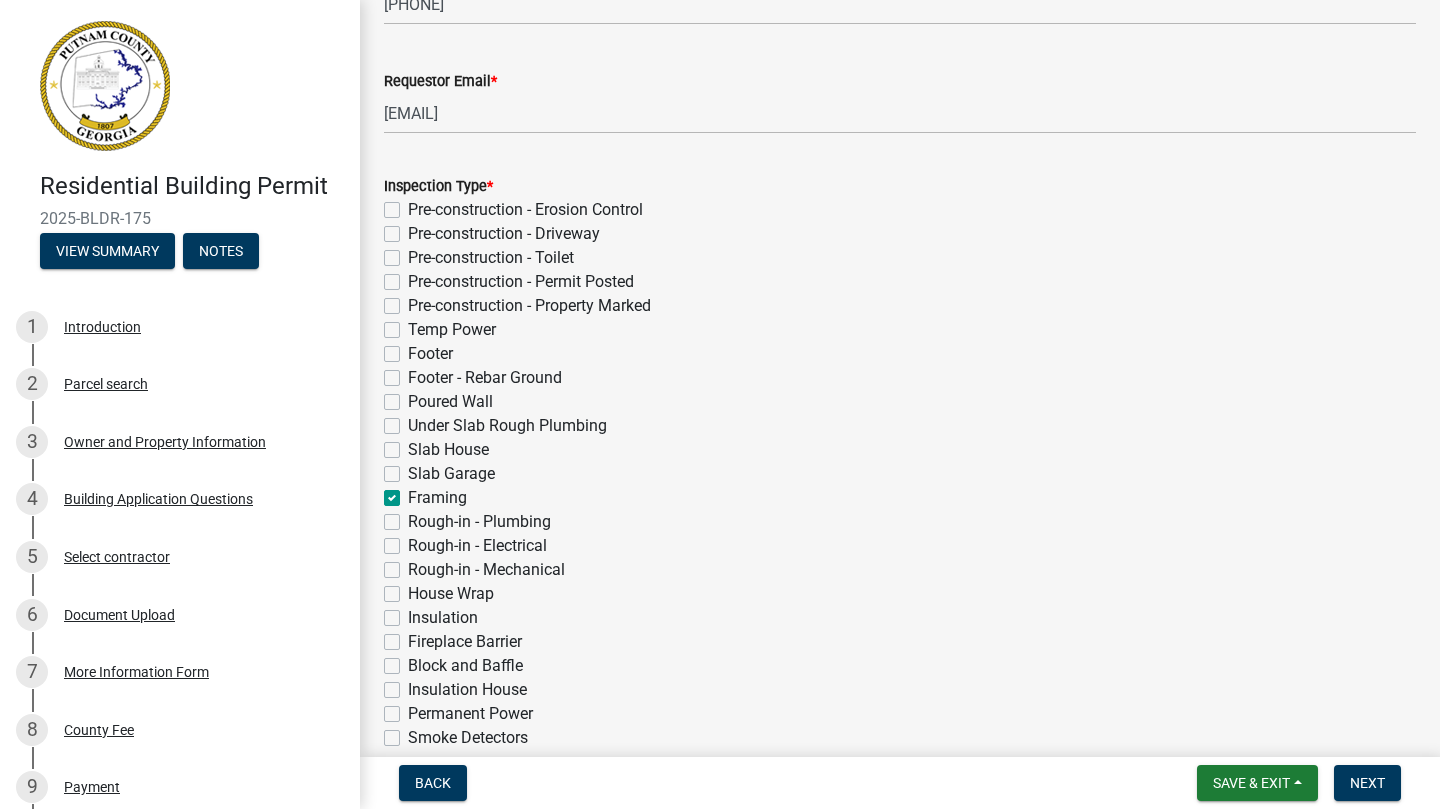 checkbox on "false" 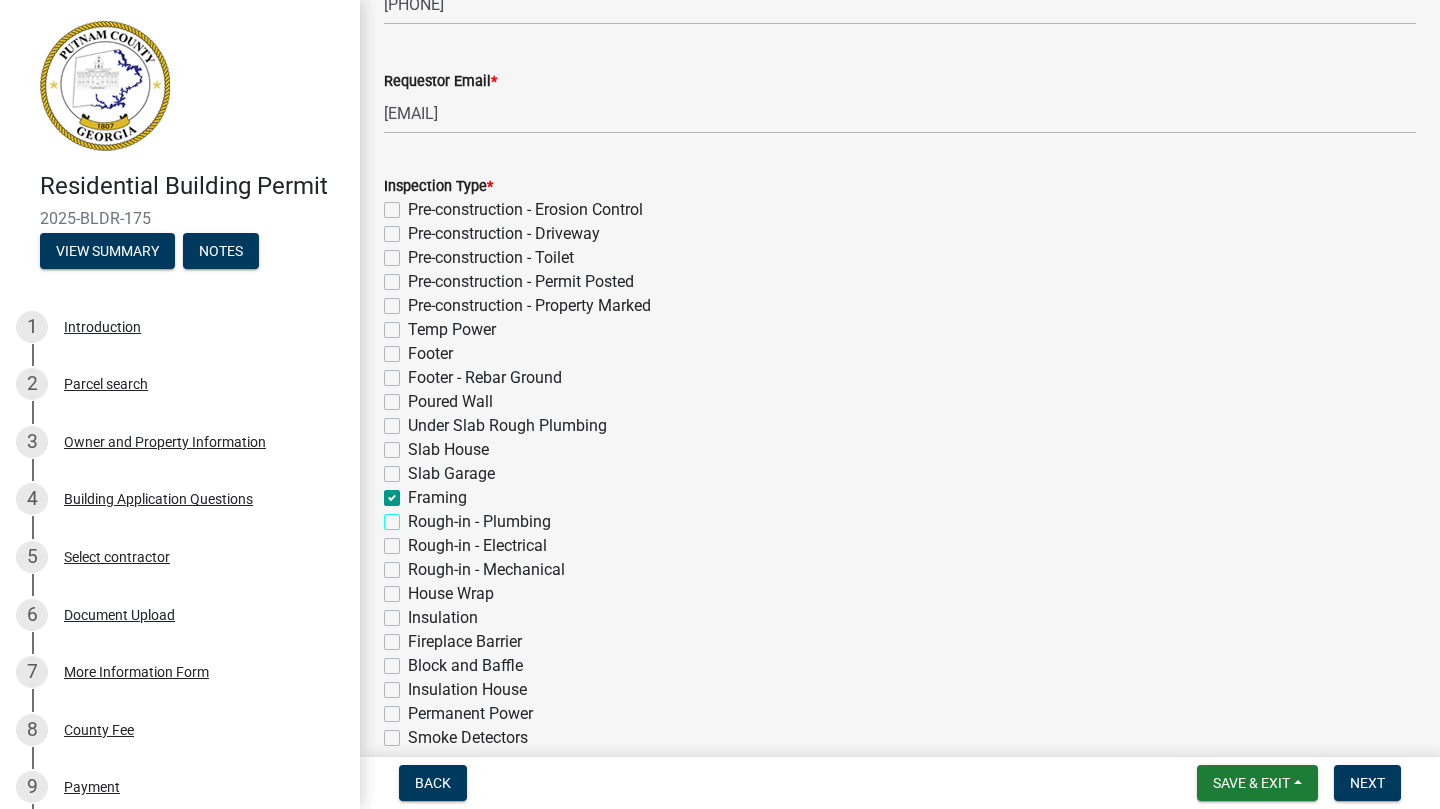 click on "Rough-in - Plumbing" at bounding box center (414, 516) 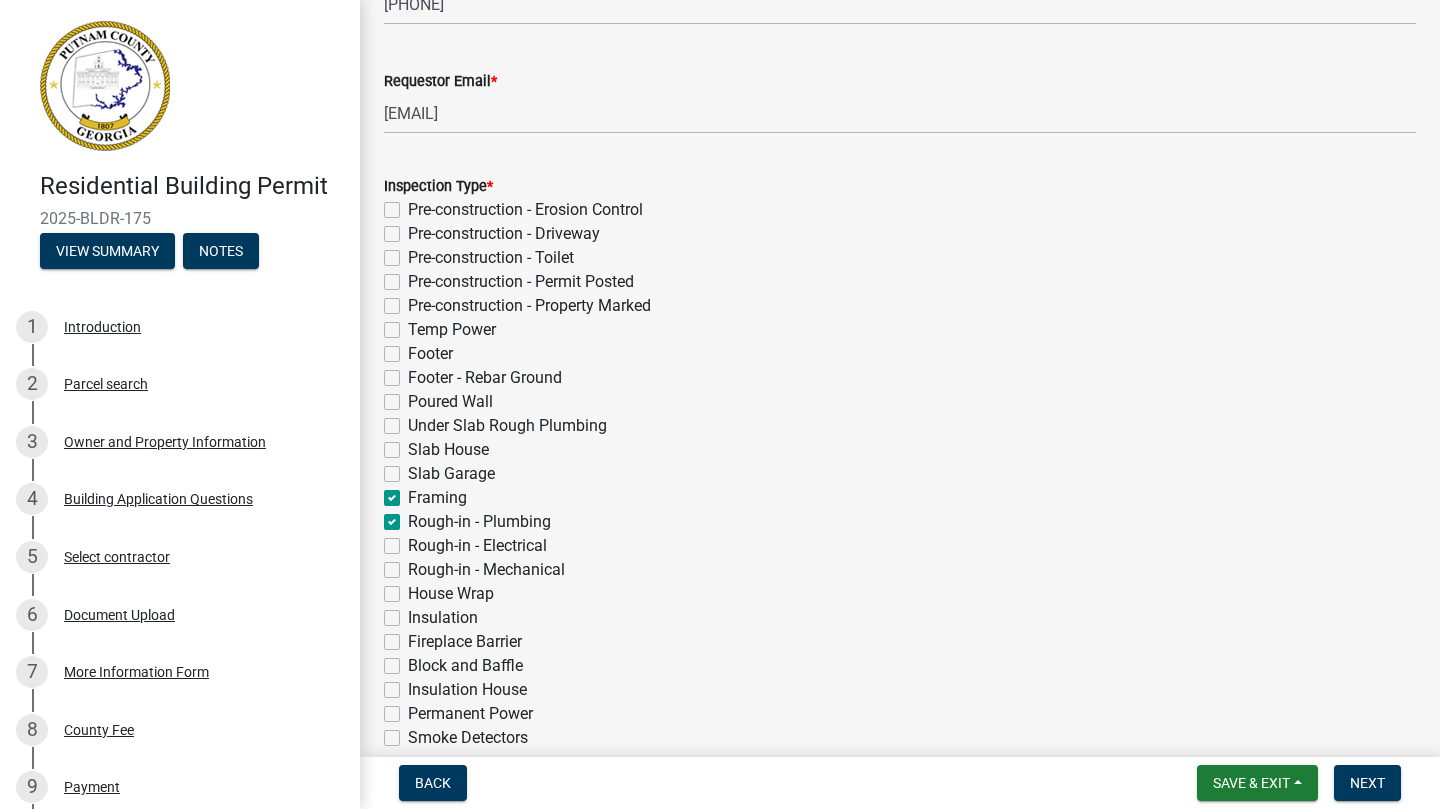 checkbox on "false" 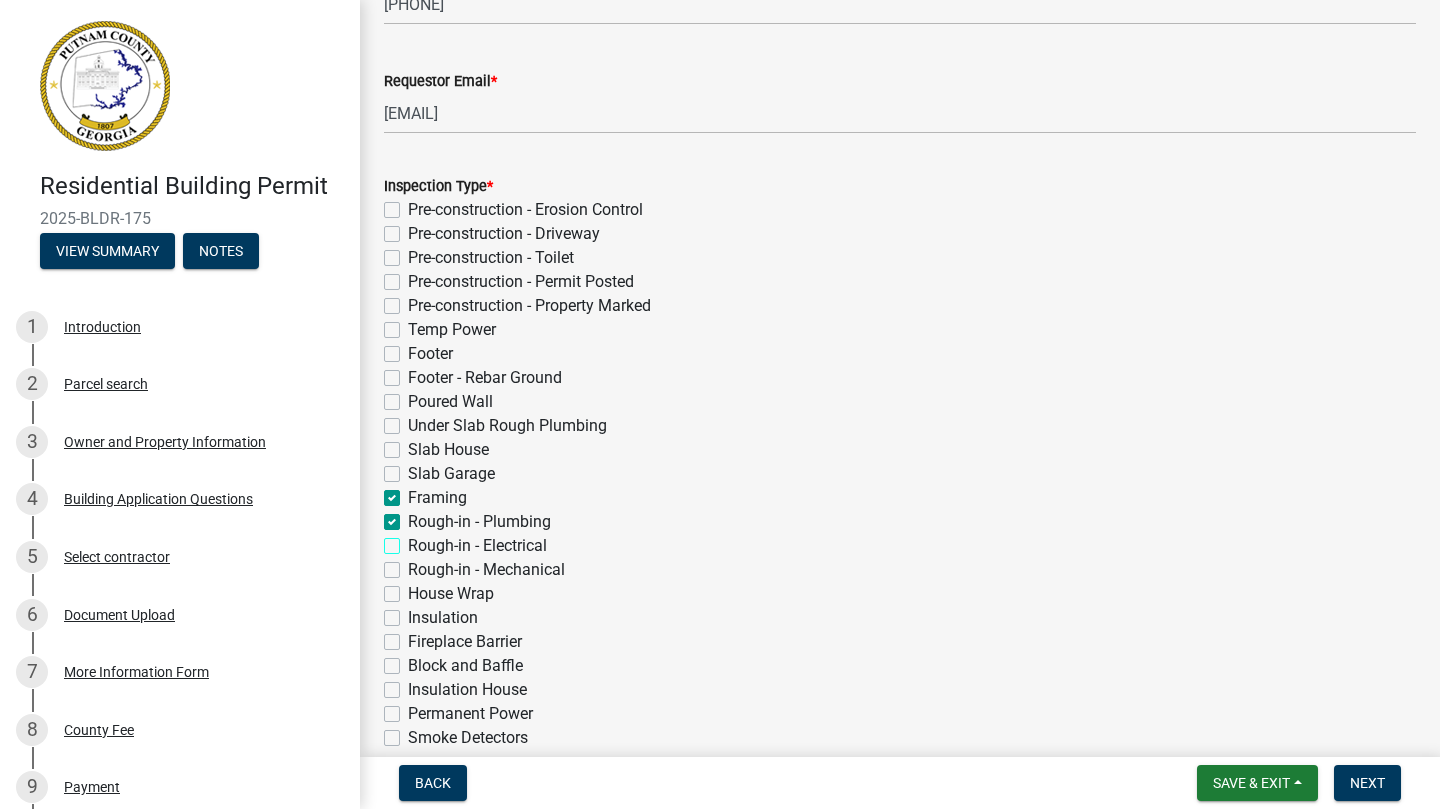 click on "Rough-in - Electrical" at bounding box center (414, 540) 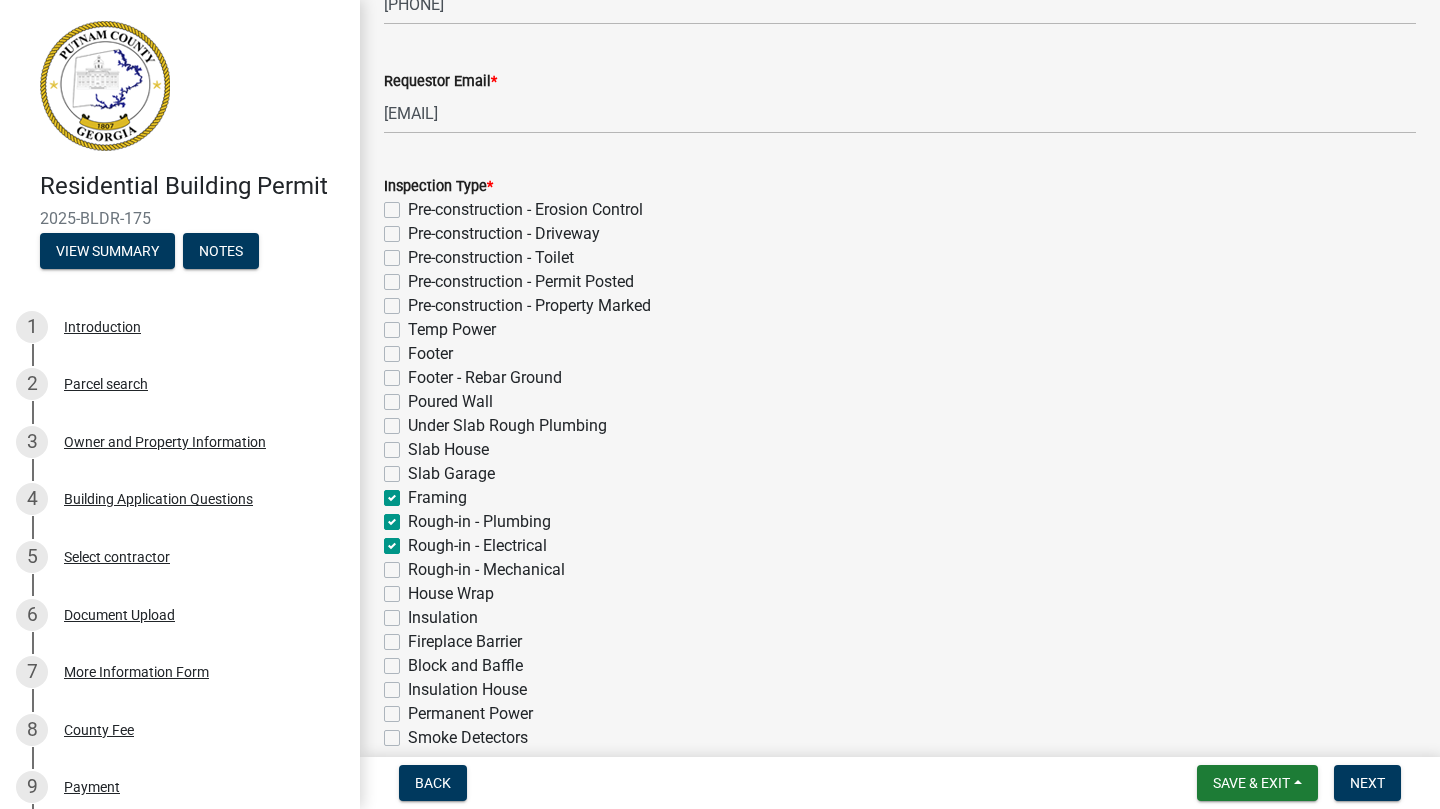 click on "Rough-in - Mechanical" 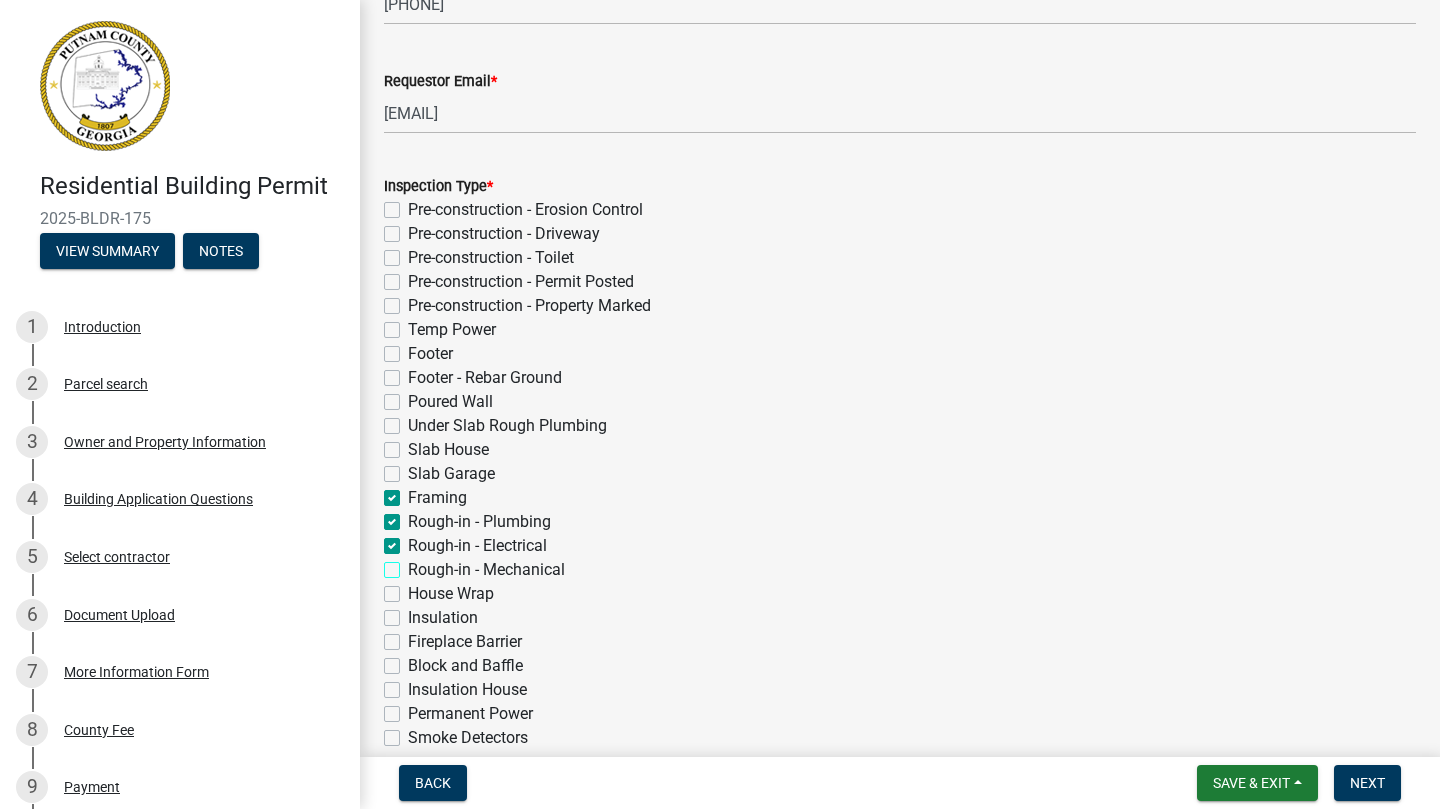 click on "Rough-in - Mechanical" at bounding box center [414, 564] 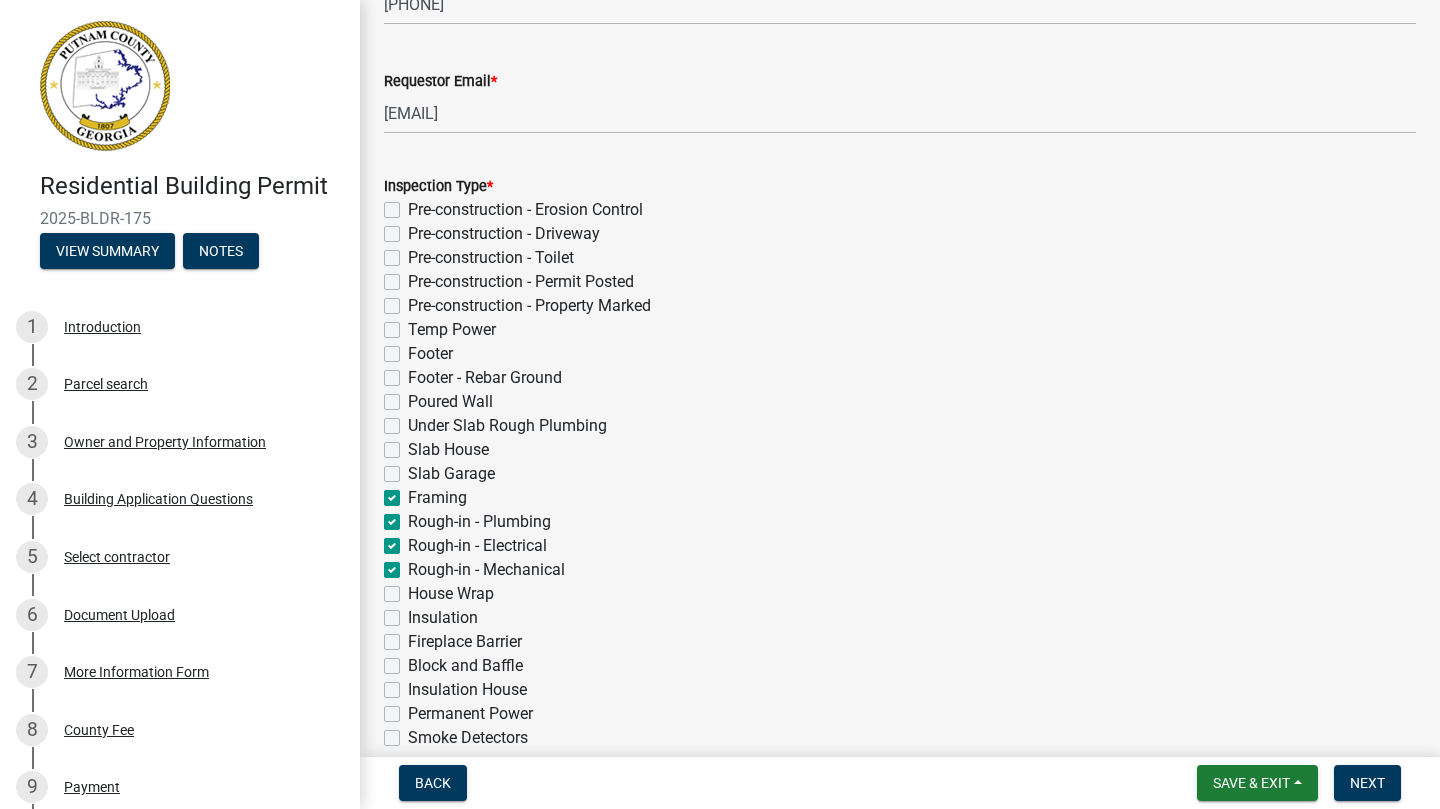click on "House Wrap" 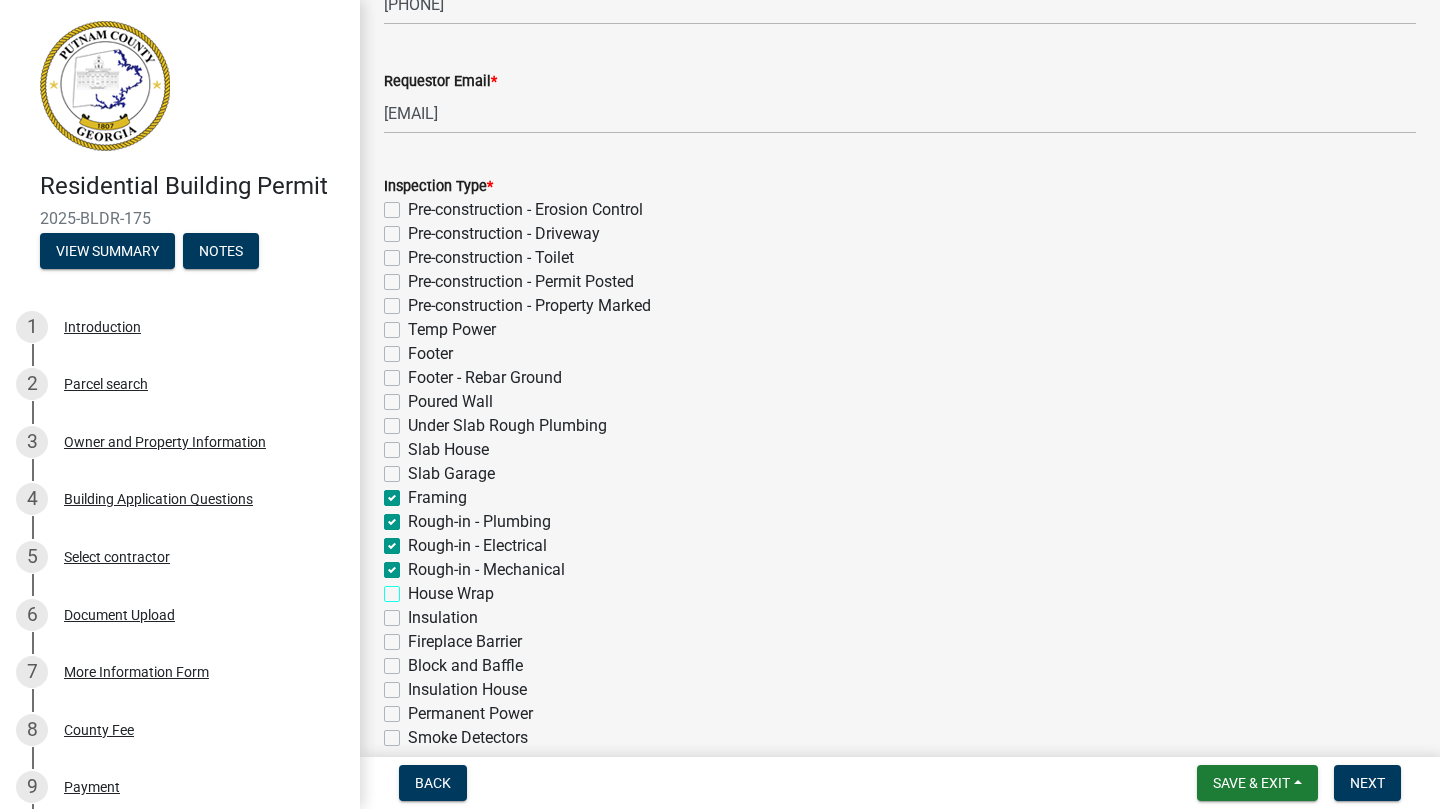 click on "House Wrap" at bounding box center [414, 588] 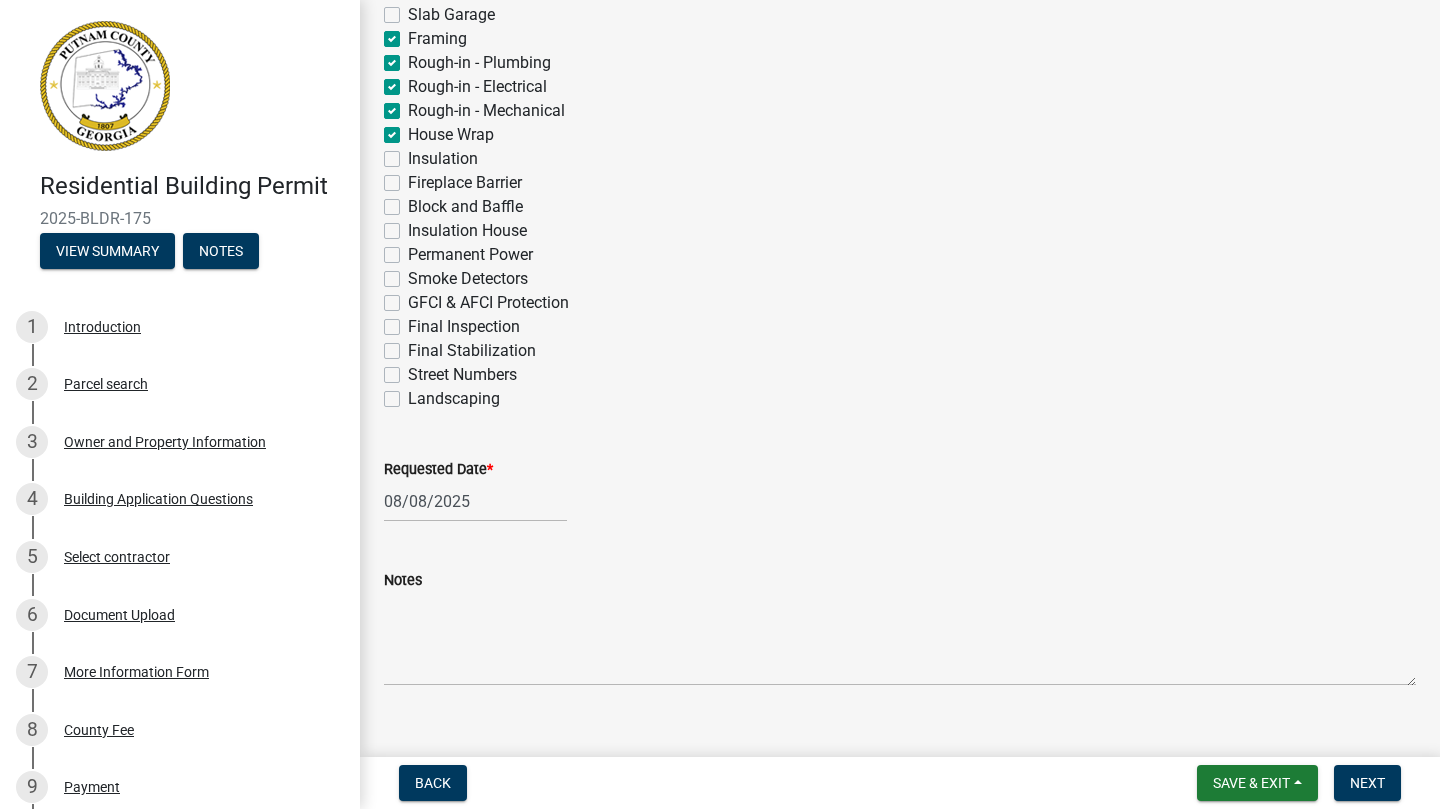 scroll, scrollTop: 779, scrollLeft: 0, axis: vertical 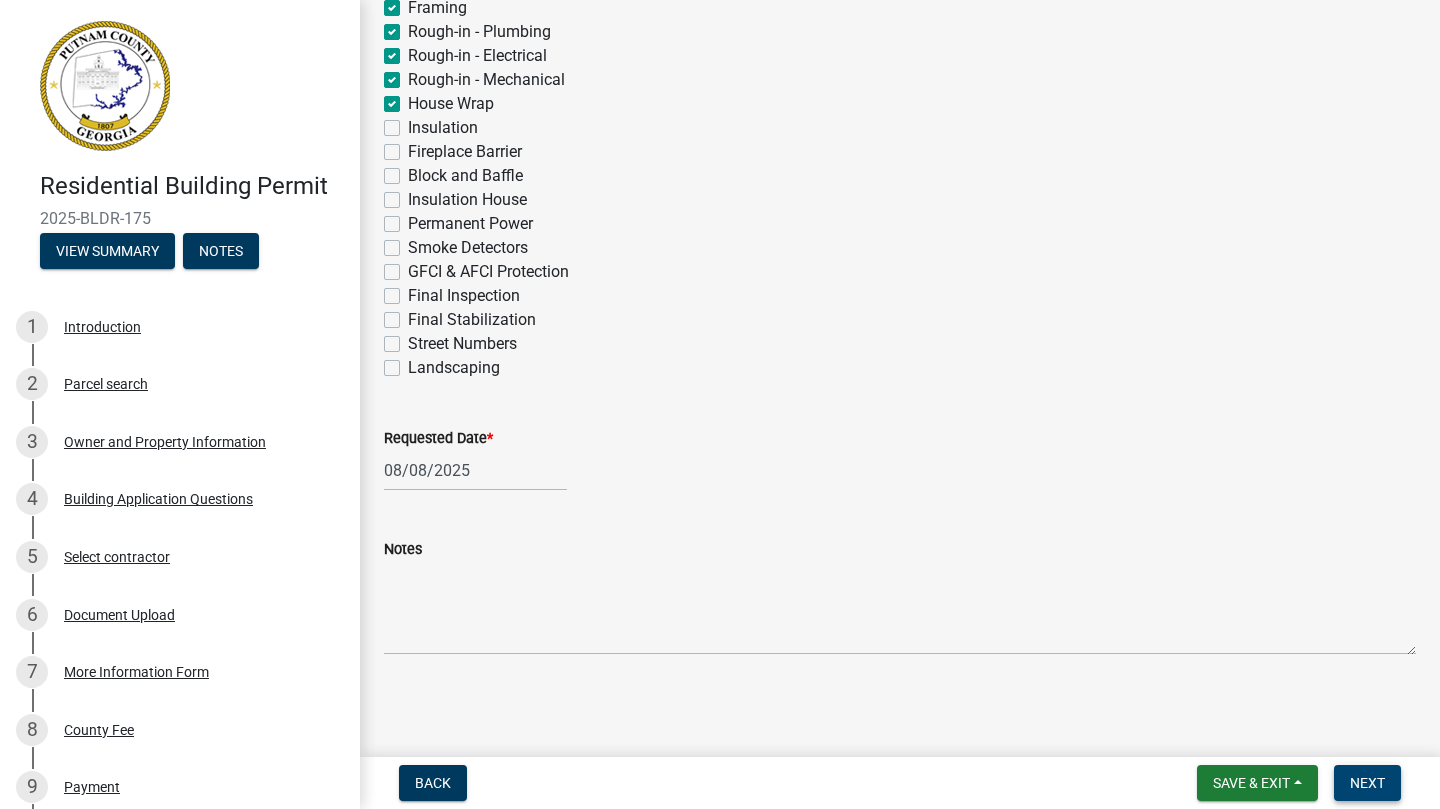 click on "Next" at bounding box center [1367, 783] 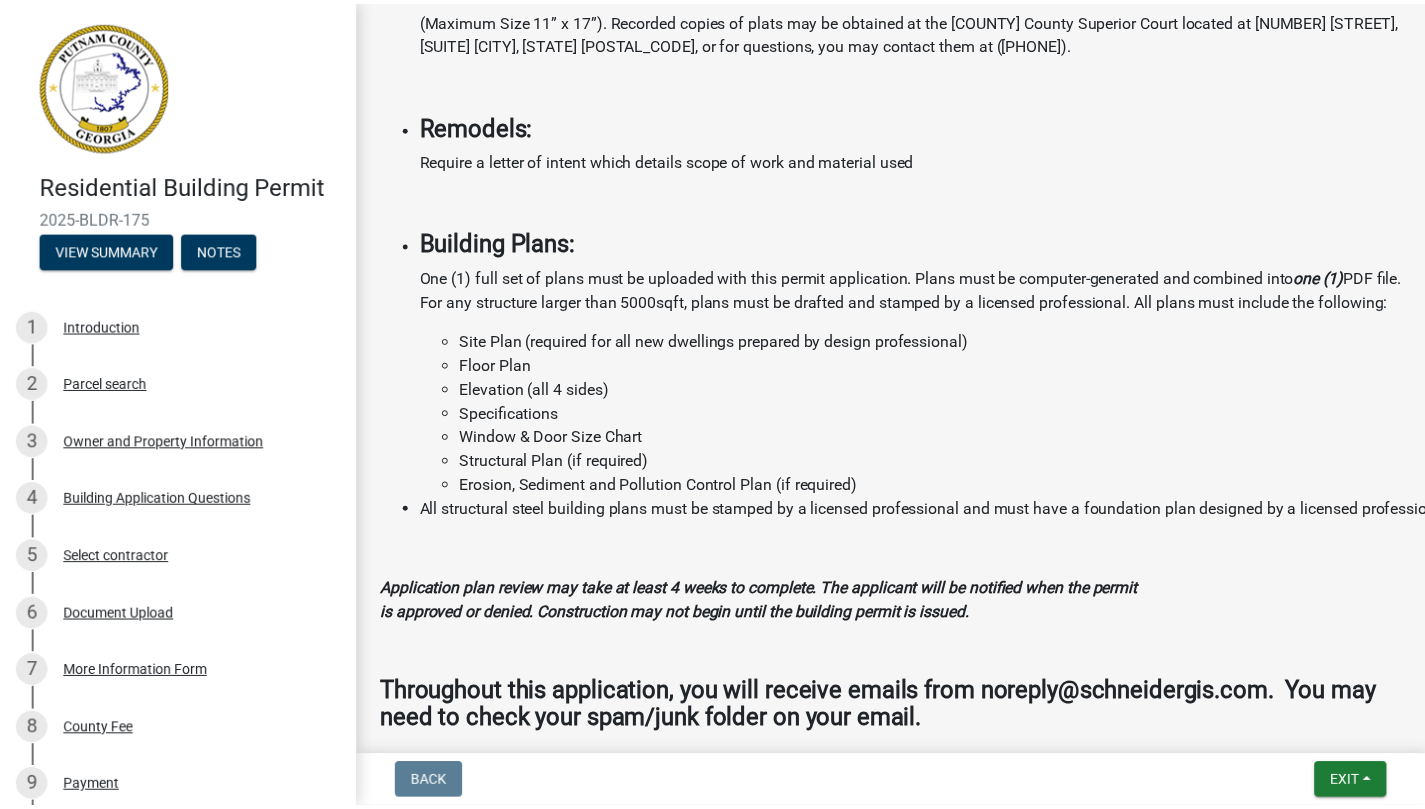 scroll, scrollTop: 1874, scrollLeft: 0, axis: vertical 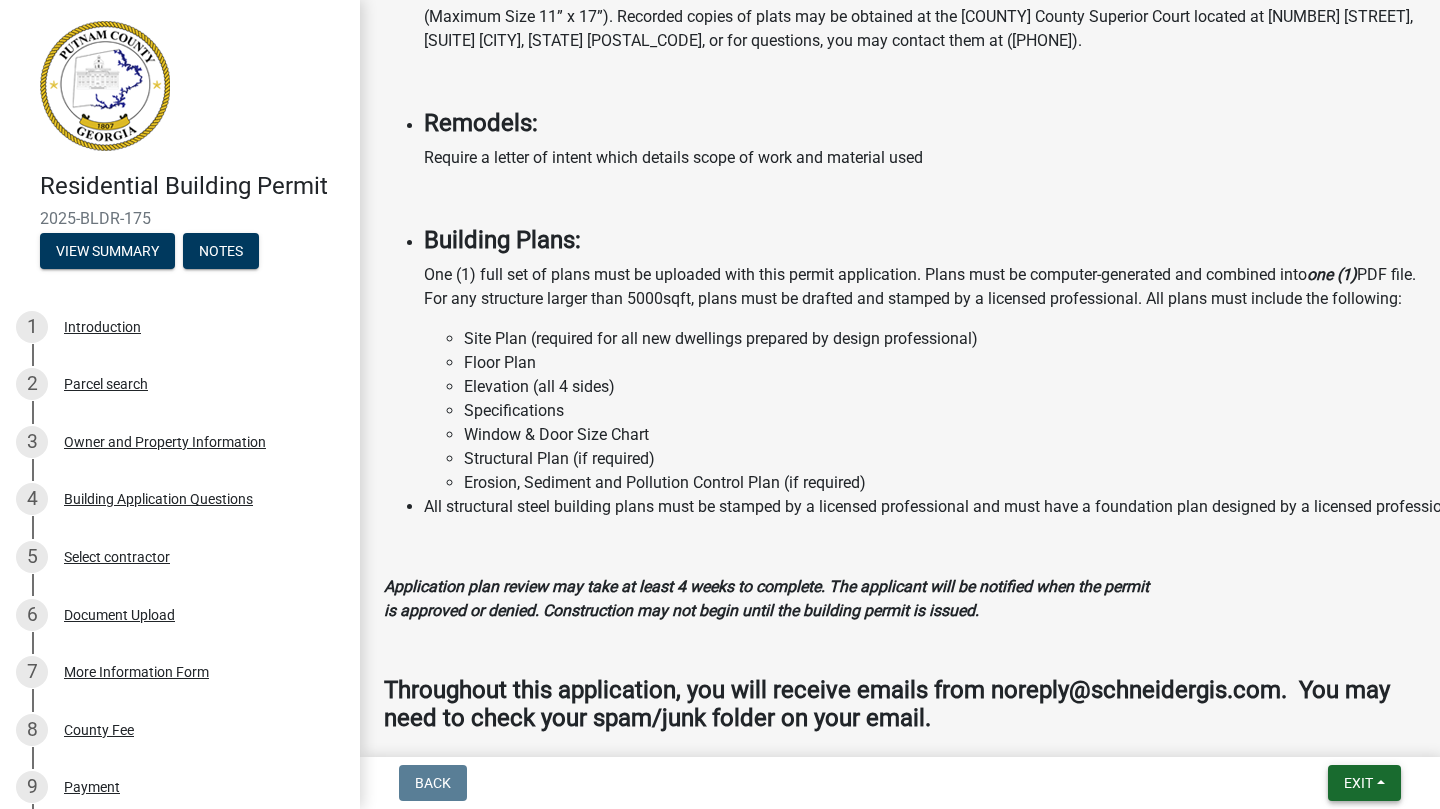 click on "Exit" at bounding box center (1364, 783) 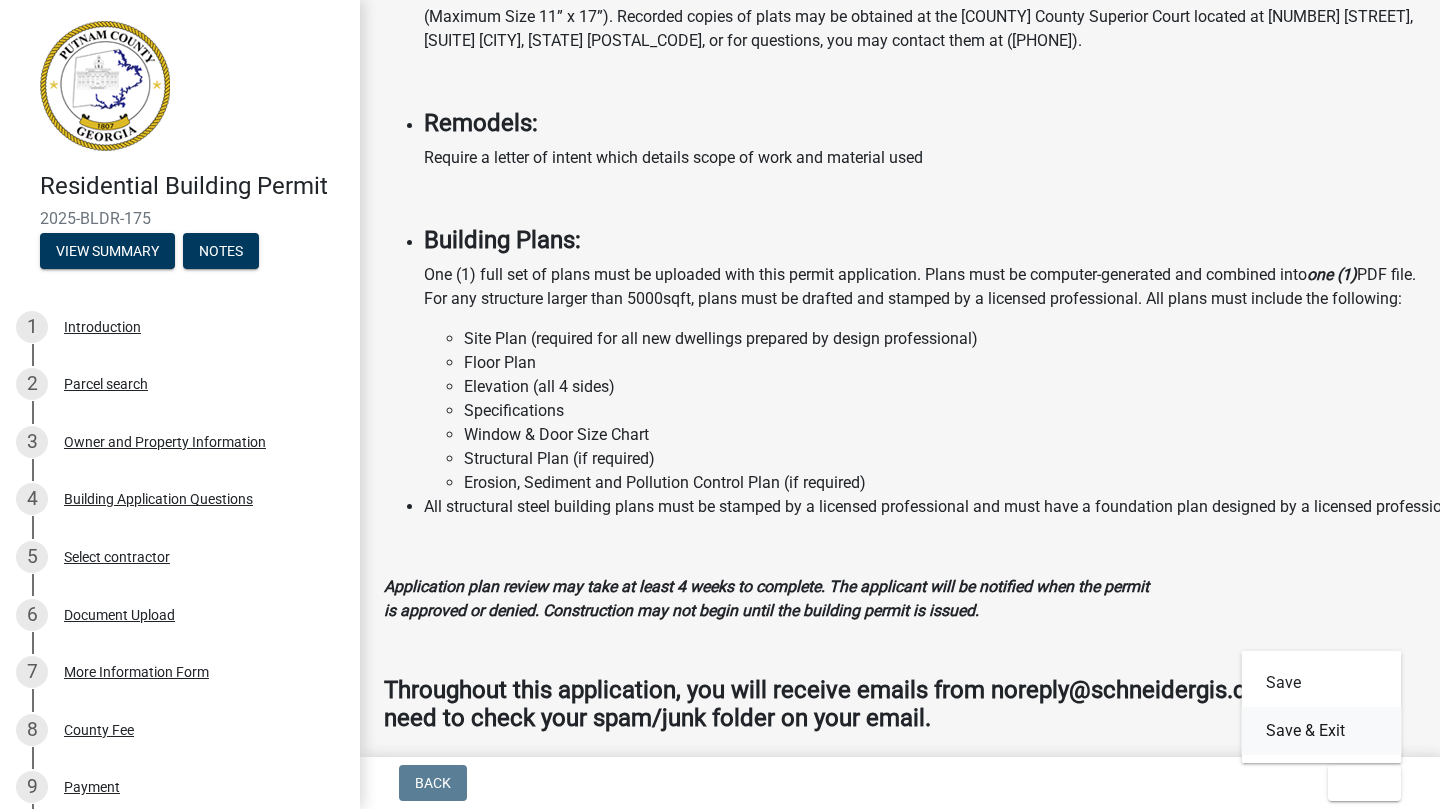 click on "Save & Exit" at bounding box center [1322, 731] 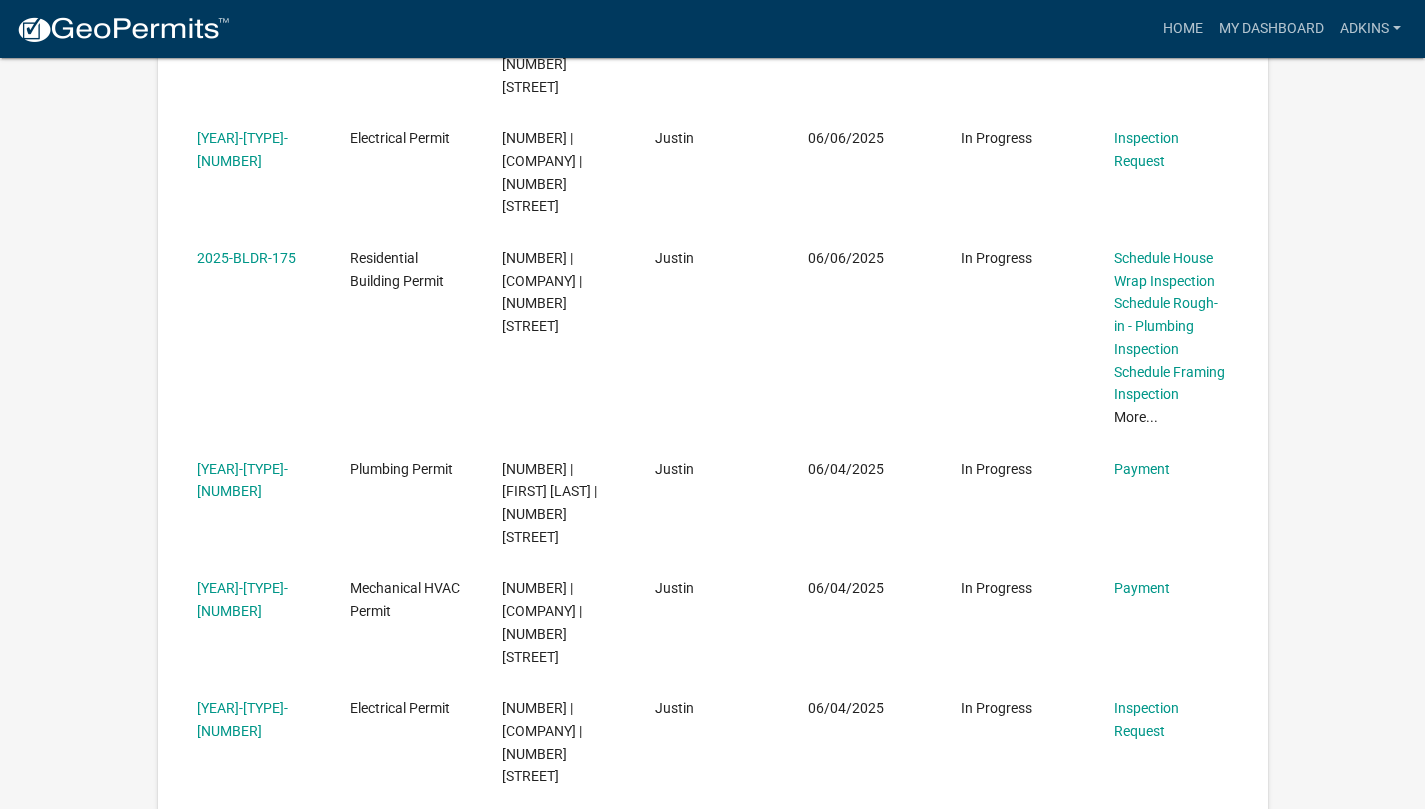 scroll, scrollTop: 743, scrollLeft: 0, axis: vertical 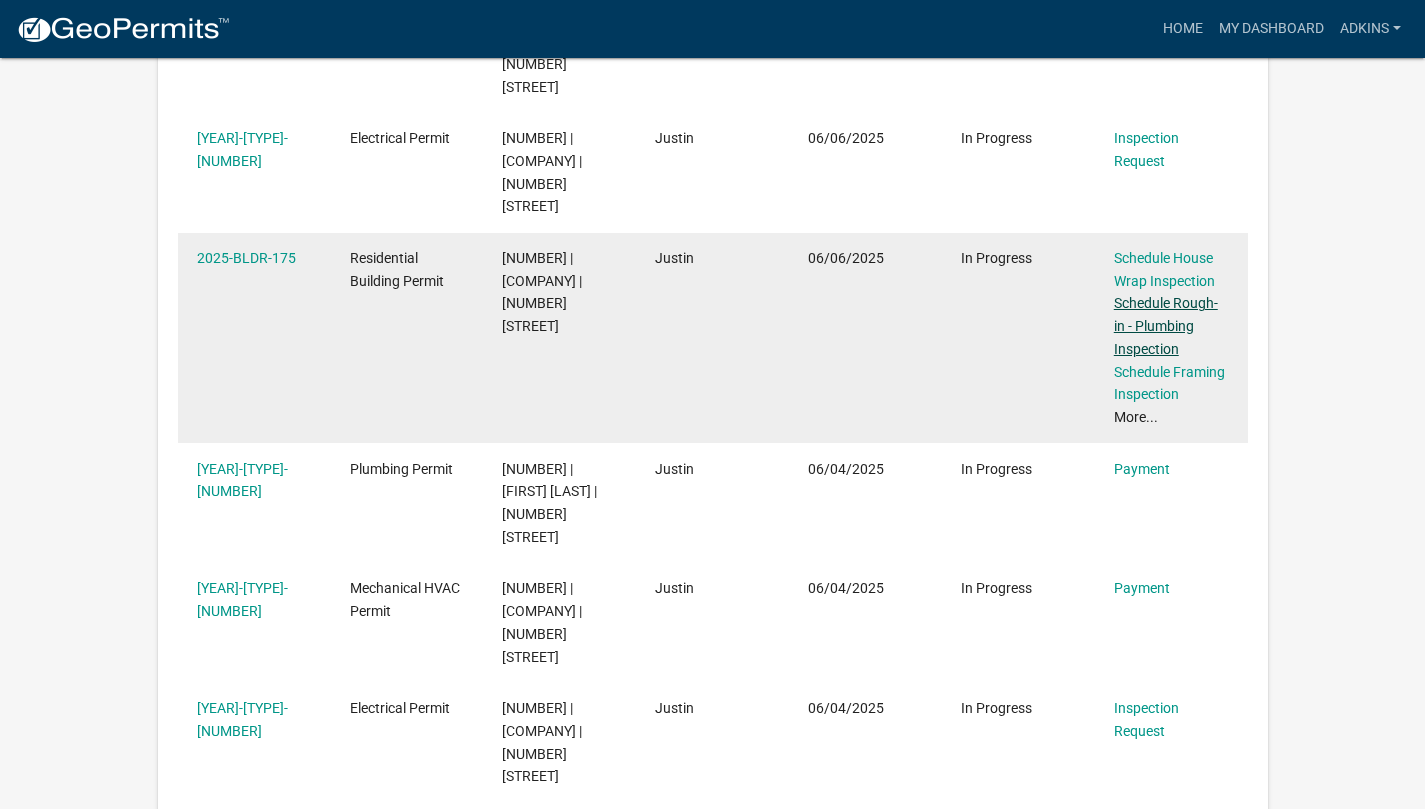 click on "Schedule Rough-in - Plumbing Inspection" 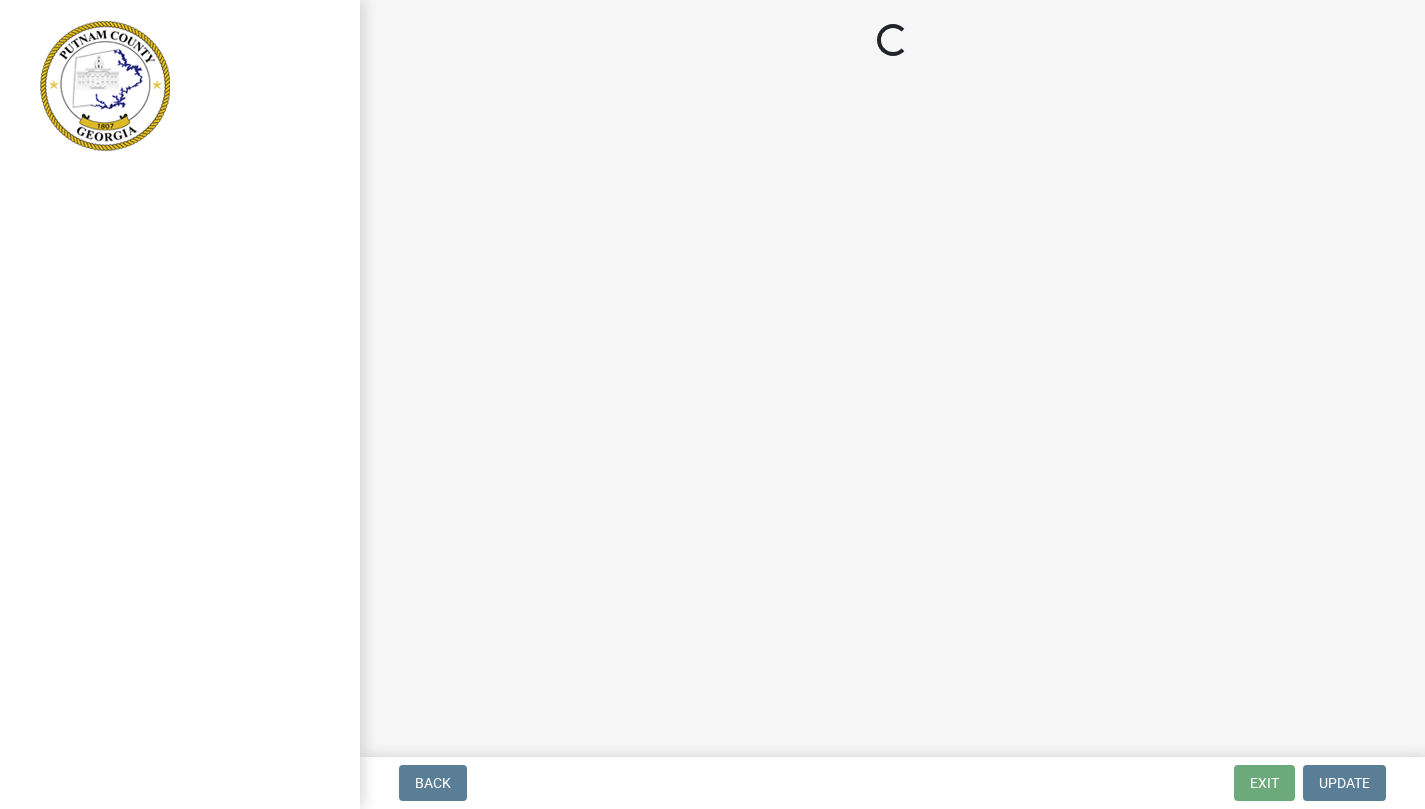 scroll, scrollTop: 0, scrollLeft: 0, axis: both 